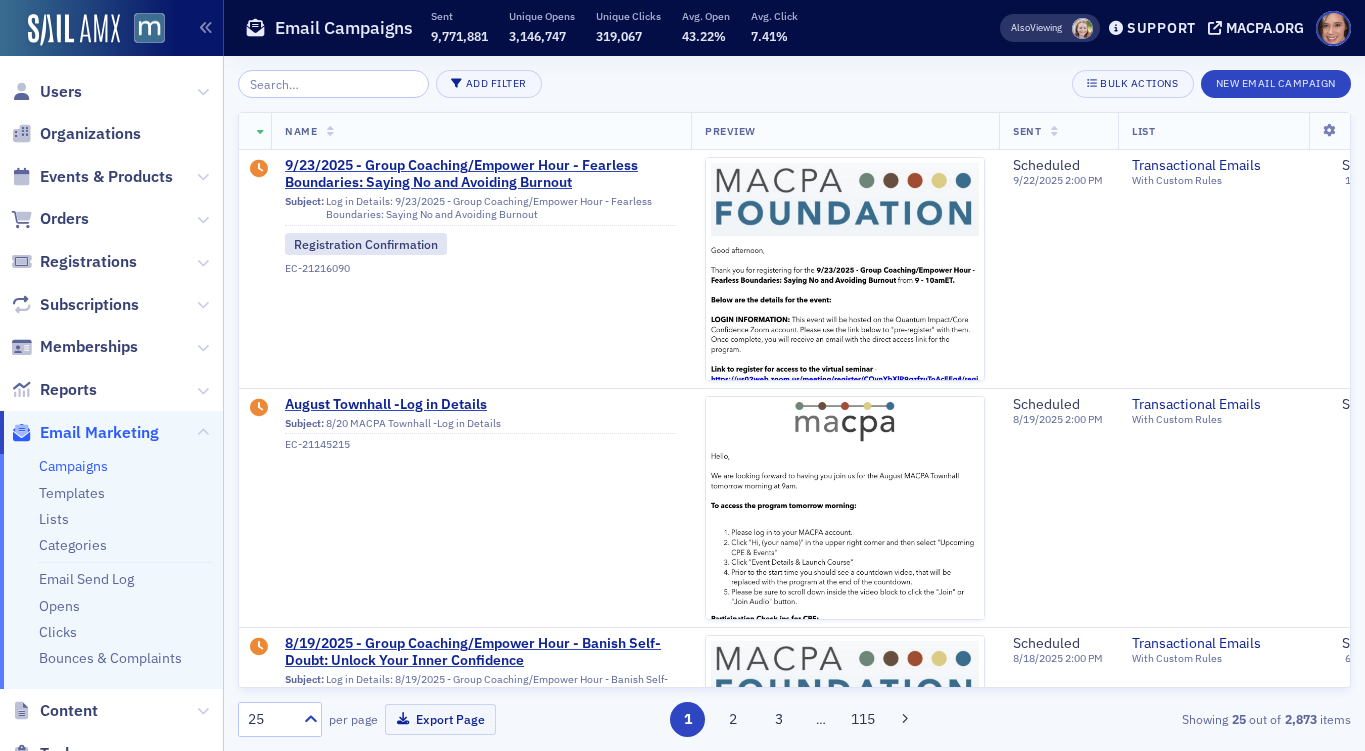 scroll, scrollTop: 0, scrollLeft: 0, axis: both 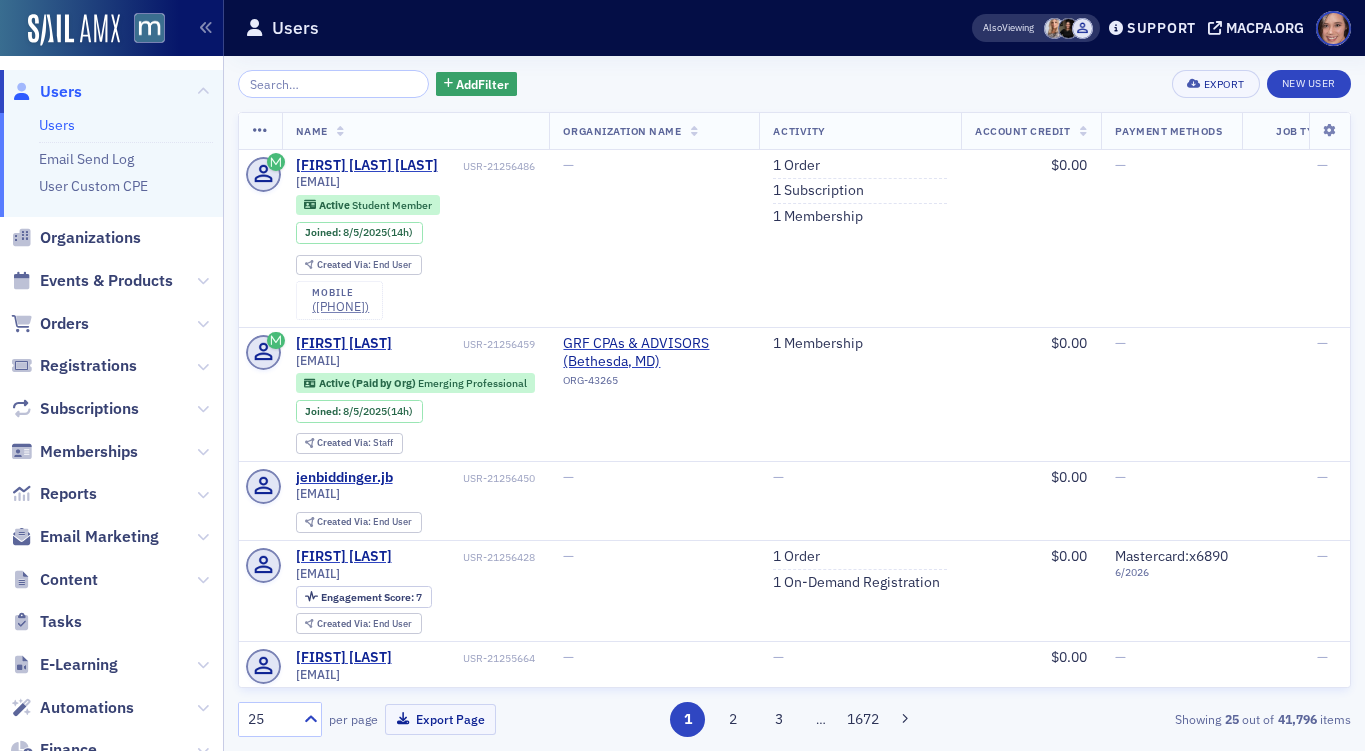 click on "Add  Filter Export New User" 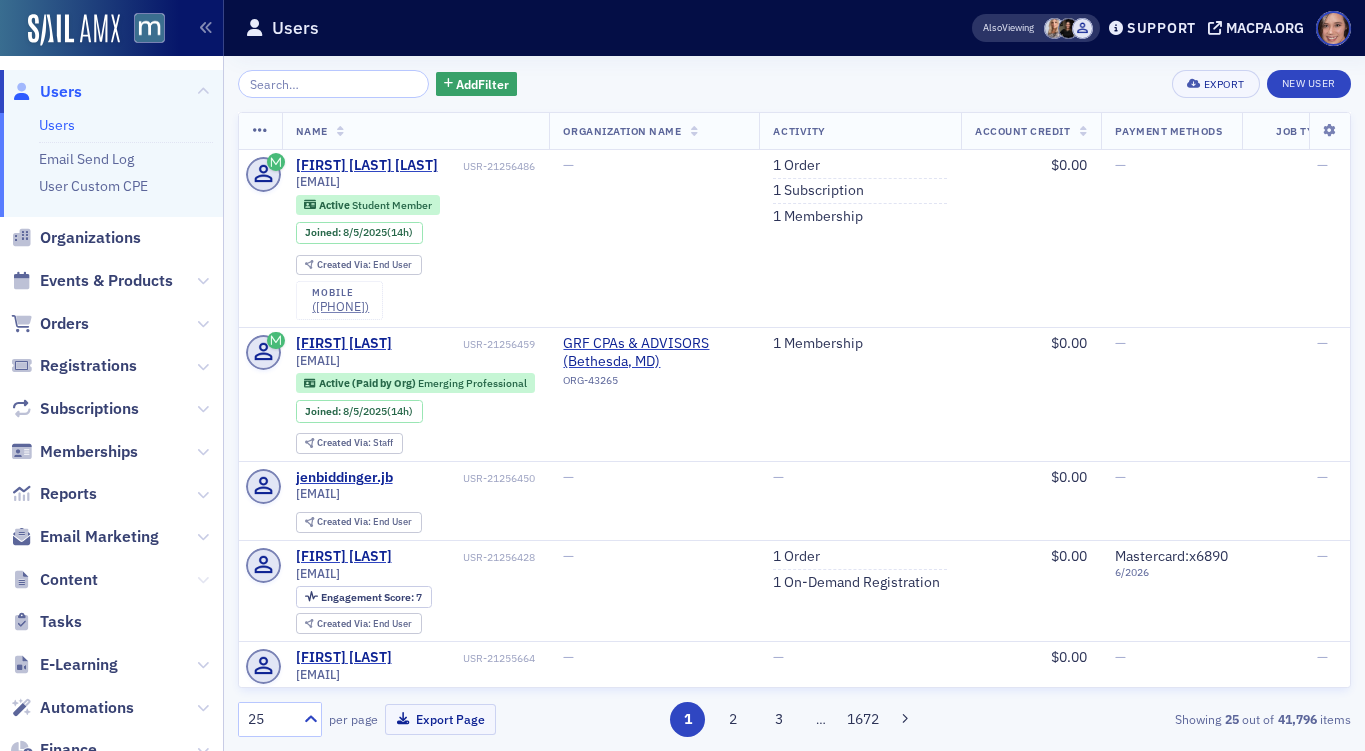 click 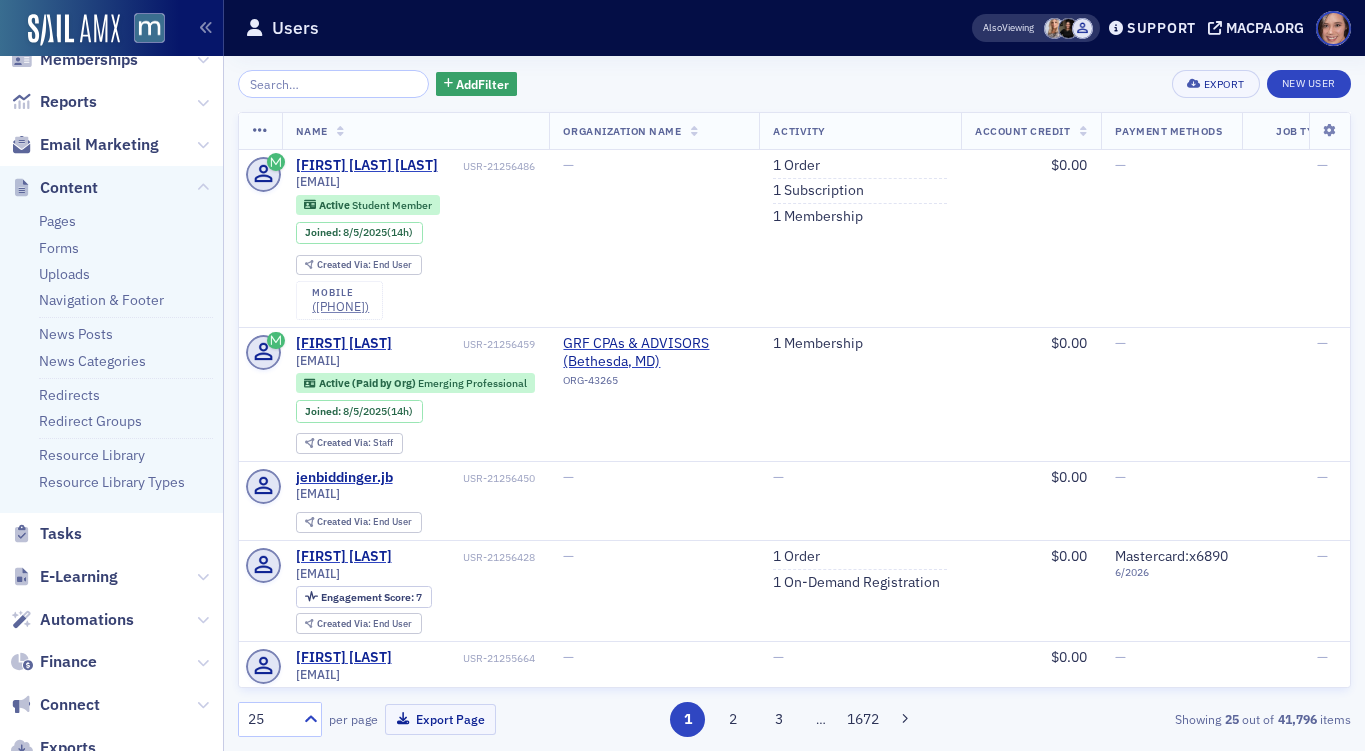 scroll, scrollTop: 404, scrollLeft: 0, axis: vertical 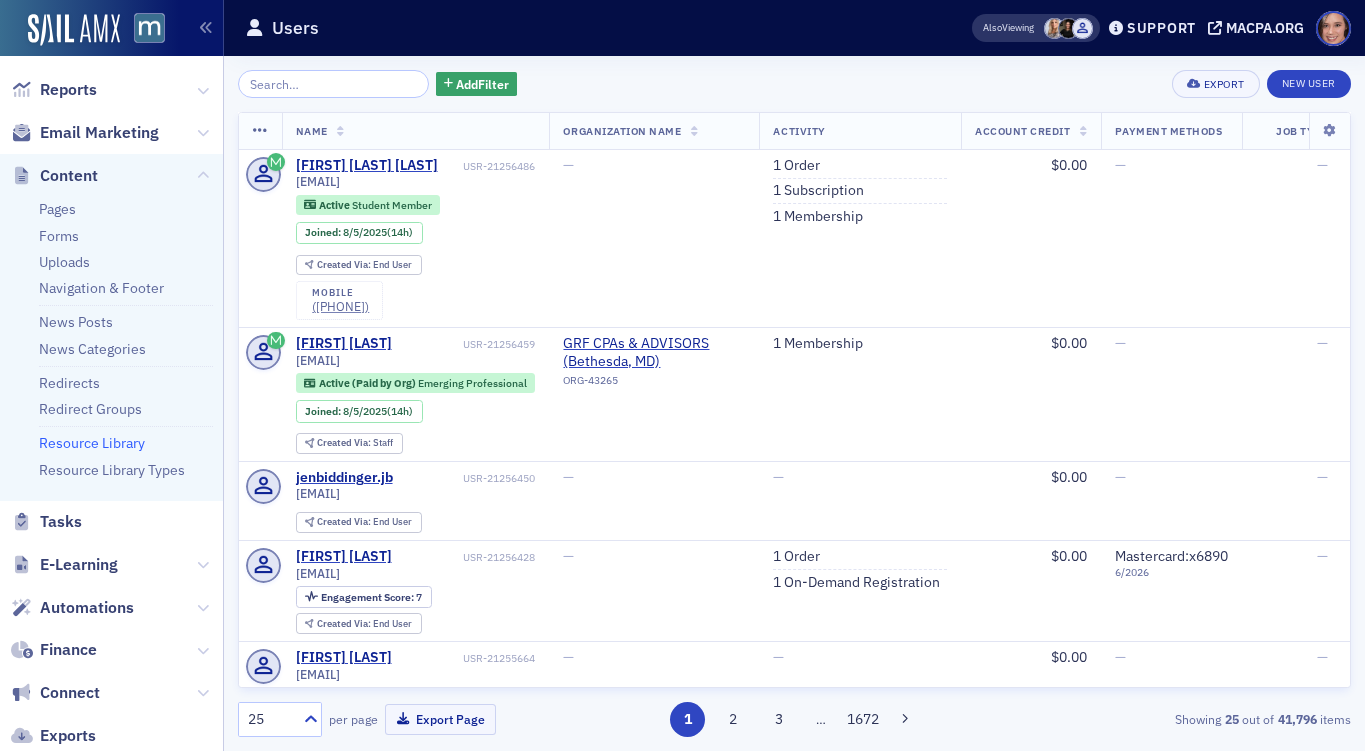 click on "Resource Library" 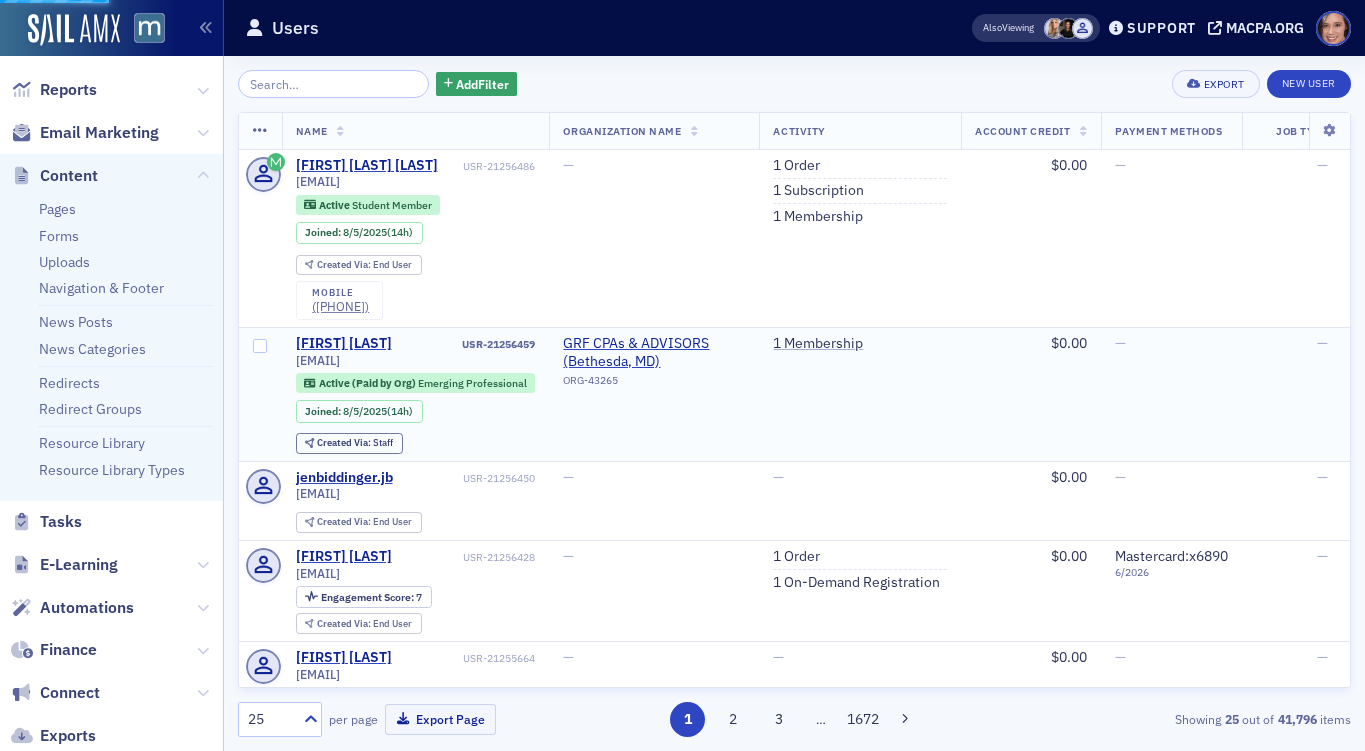 scroll, scrollTop: 299, scrollLeft: 0, axis: vertical 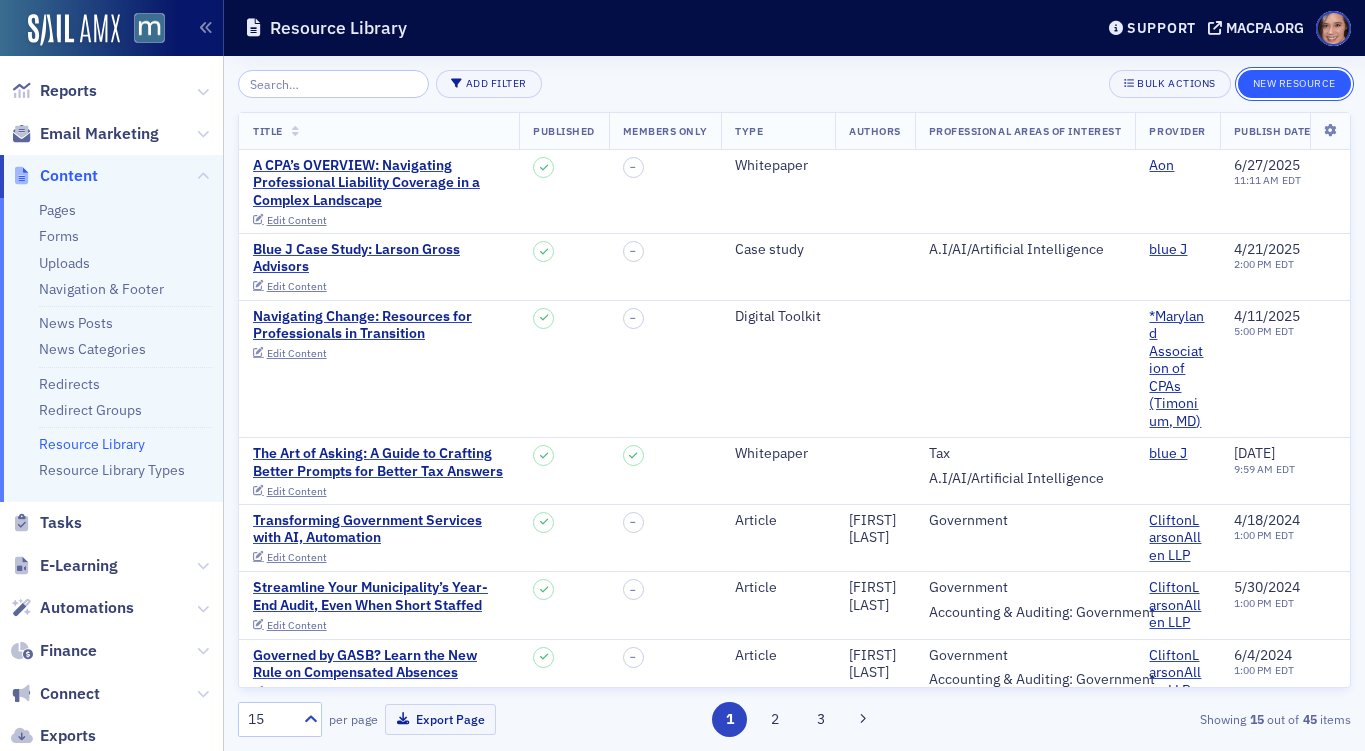 click on "New Resource" 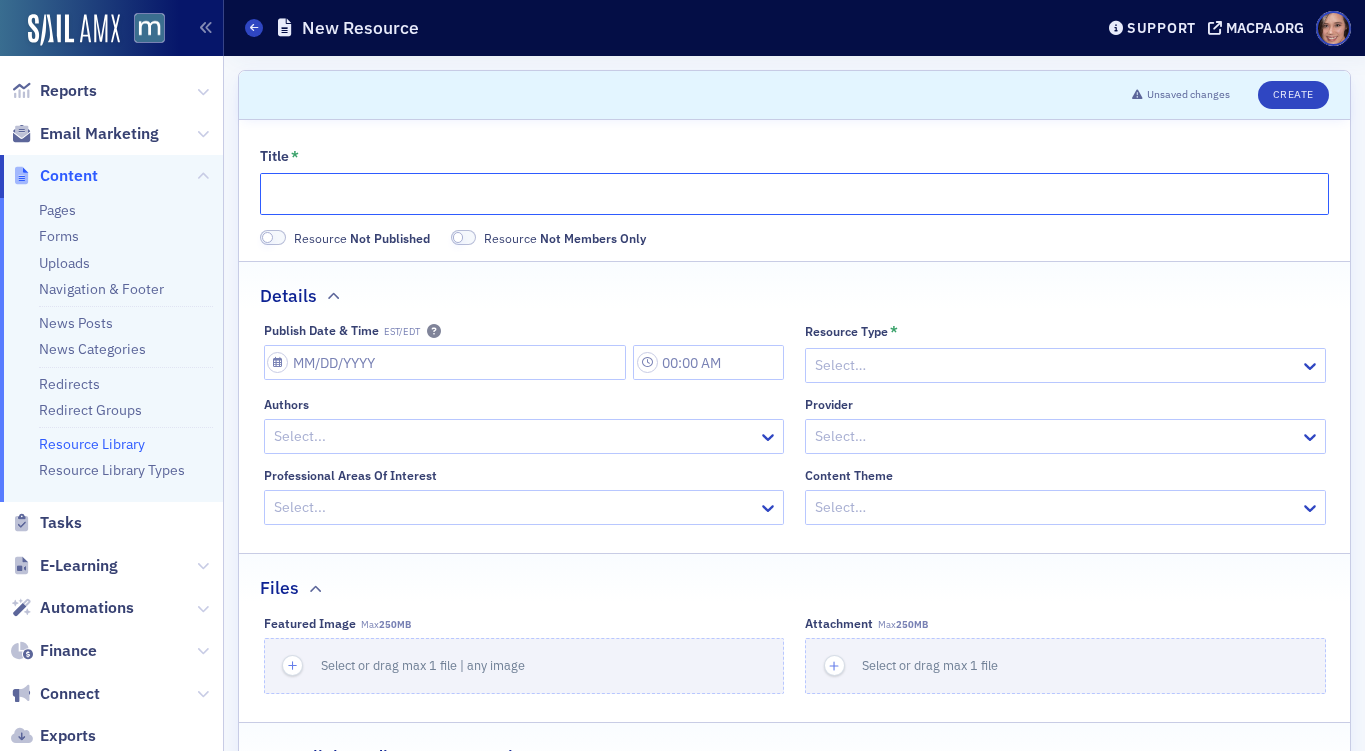 click on "Title *" 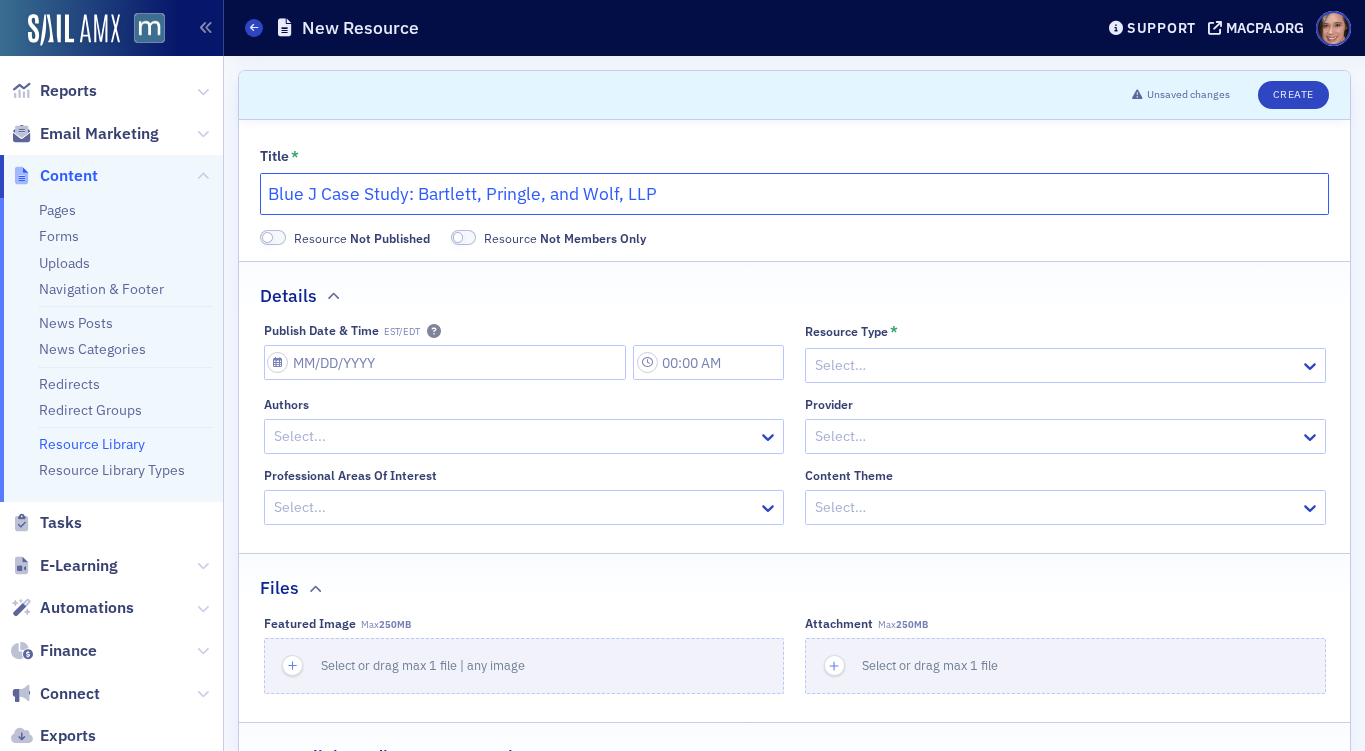 type on "Blue J Case Study: Bartlett, Pringle, and Wolf, LLP" 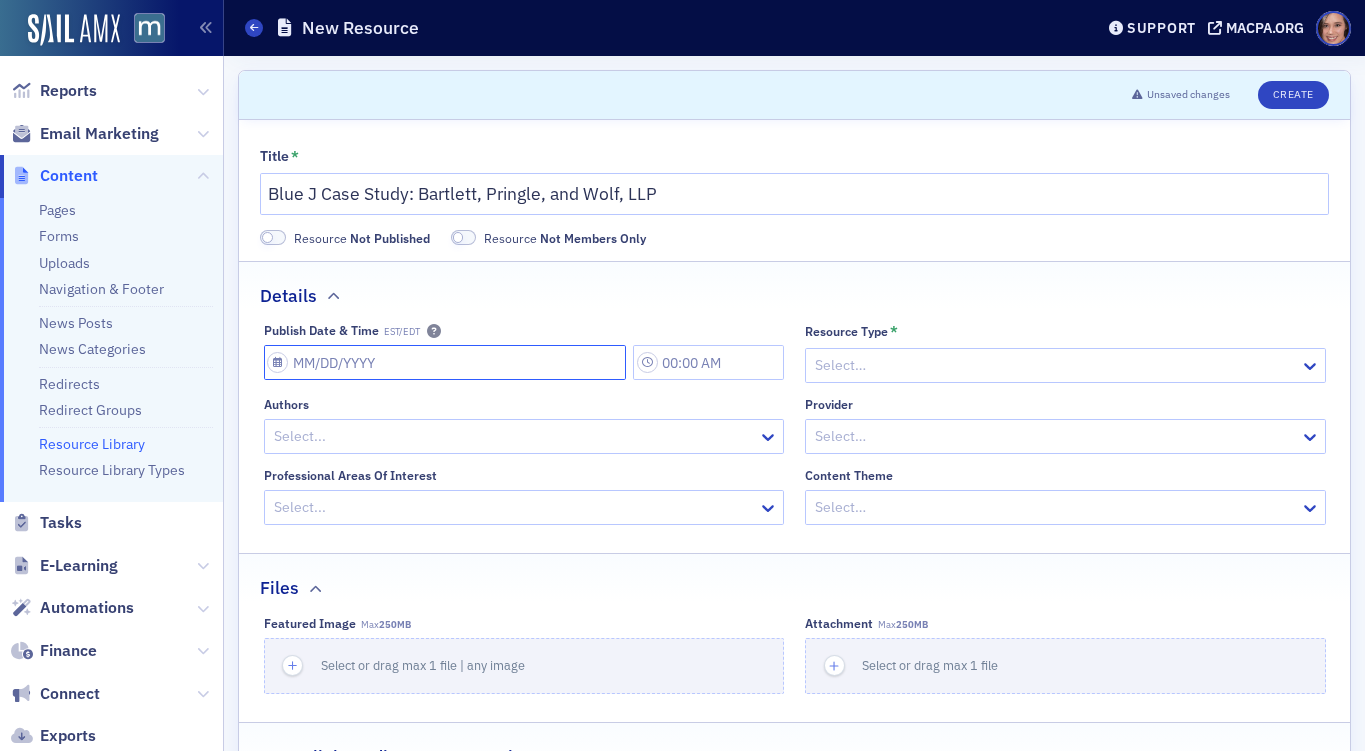 click on "Publish Date & Time EST/EDT" 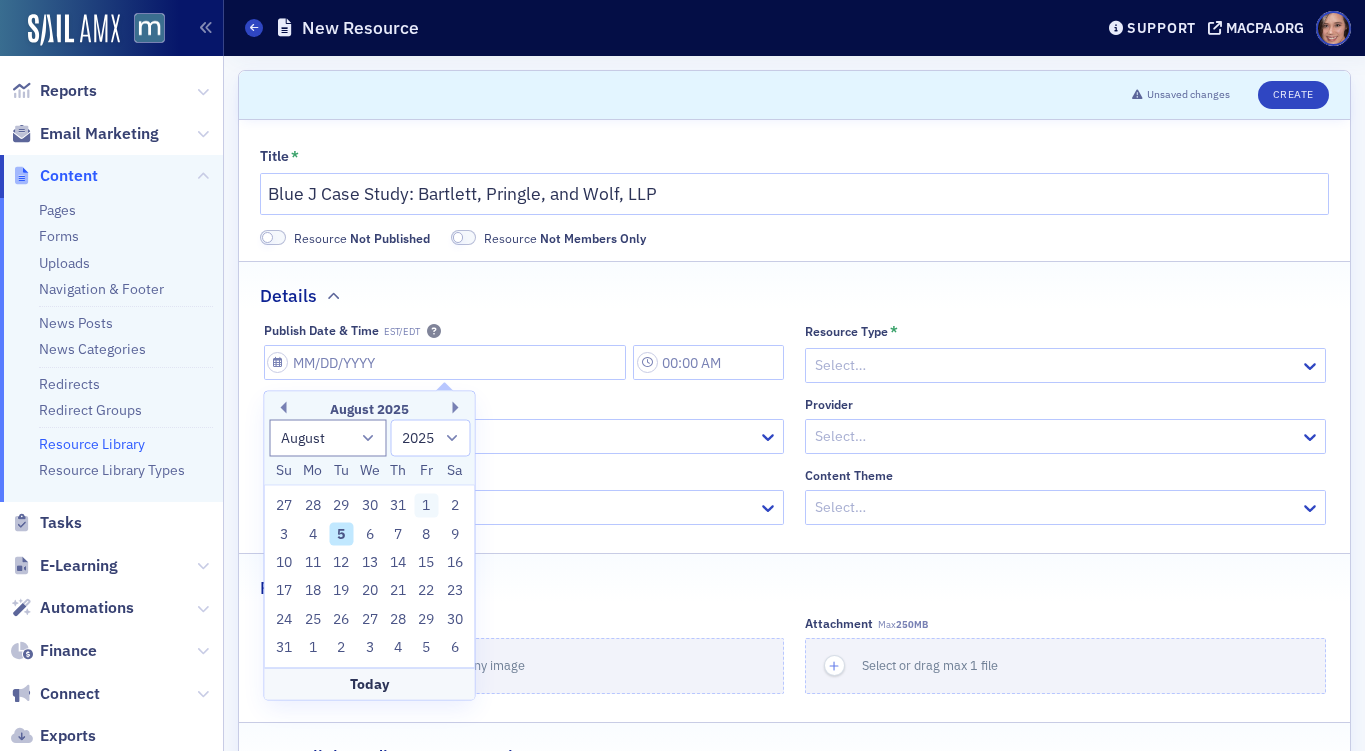 click on "1" at bounding box center [427, 506] 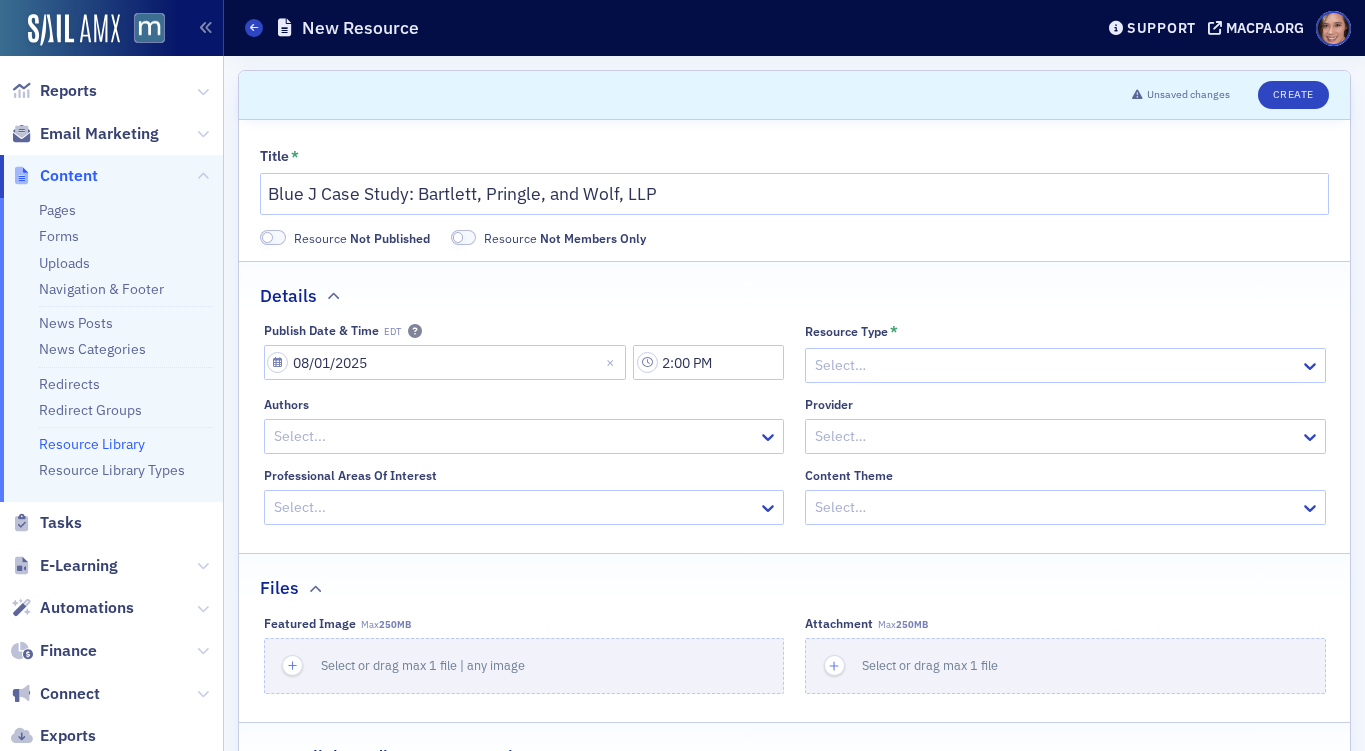 click 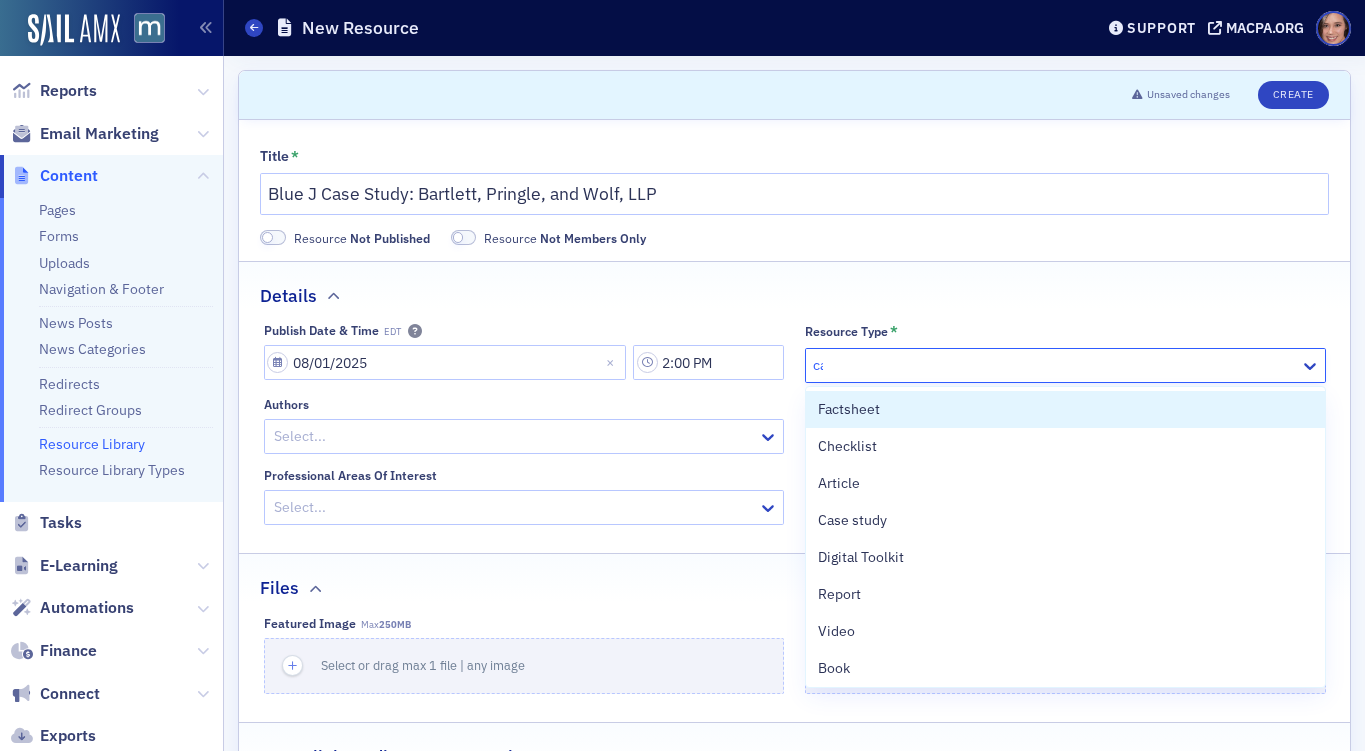 type on "cas" 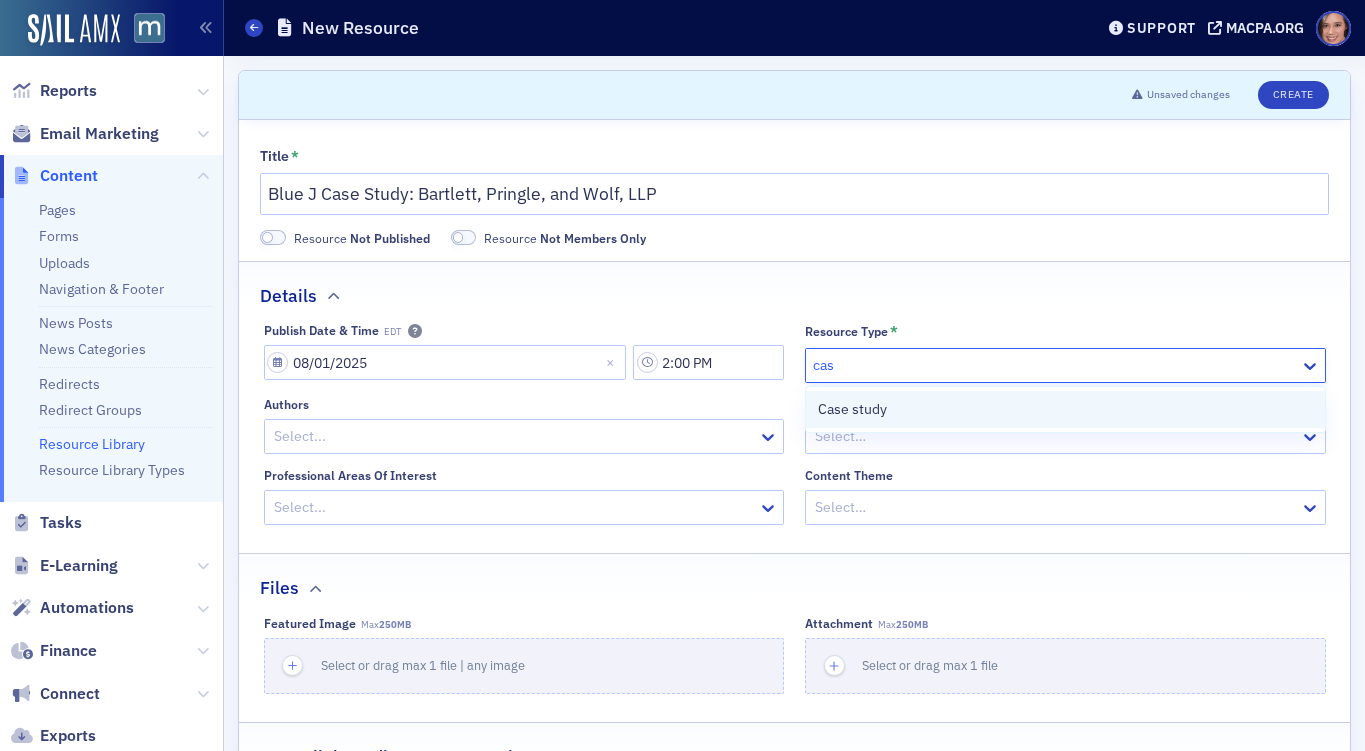 click on "Case study" at bounding box center (1065, 409) 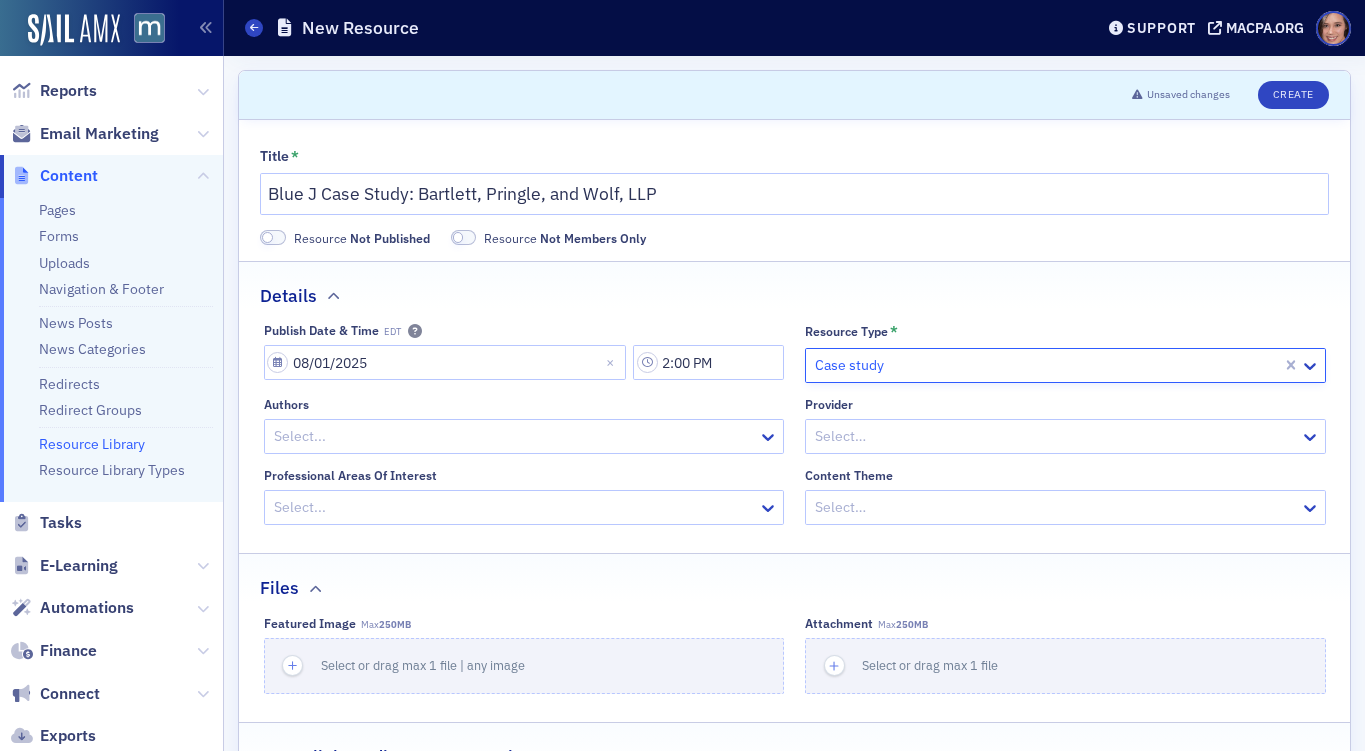 click 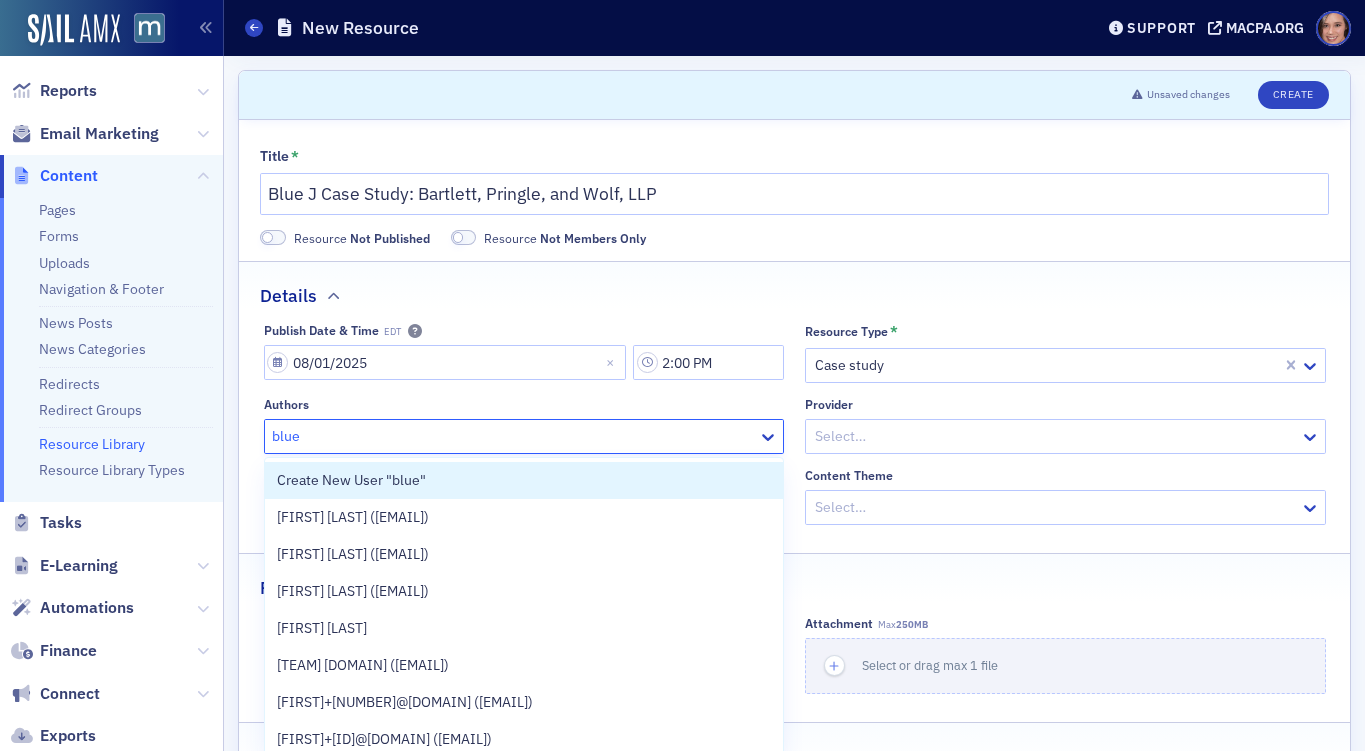 type on "blue" 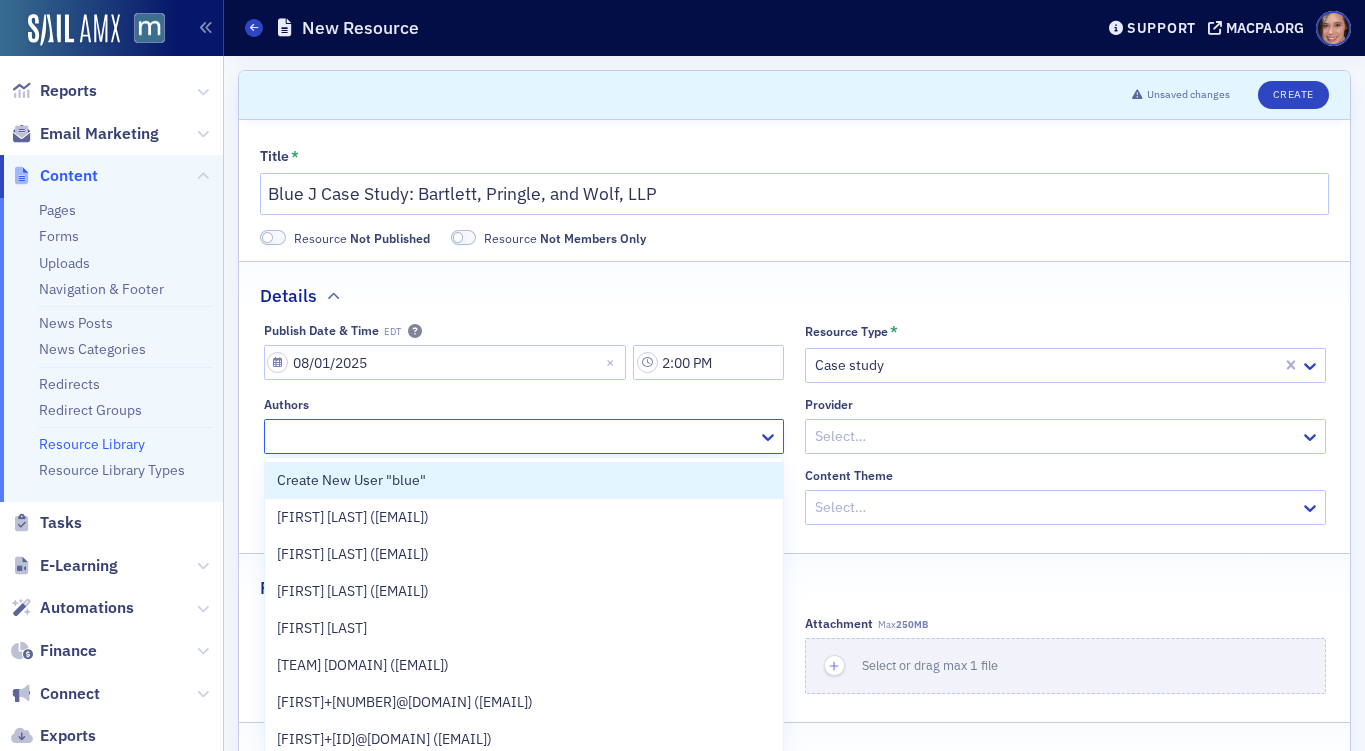 click on "Authors" 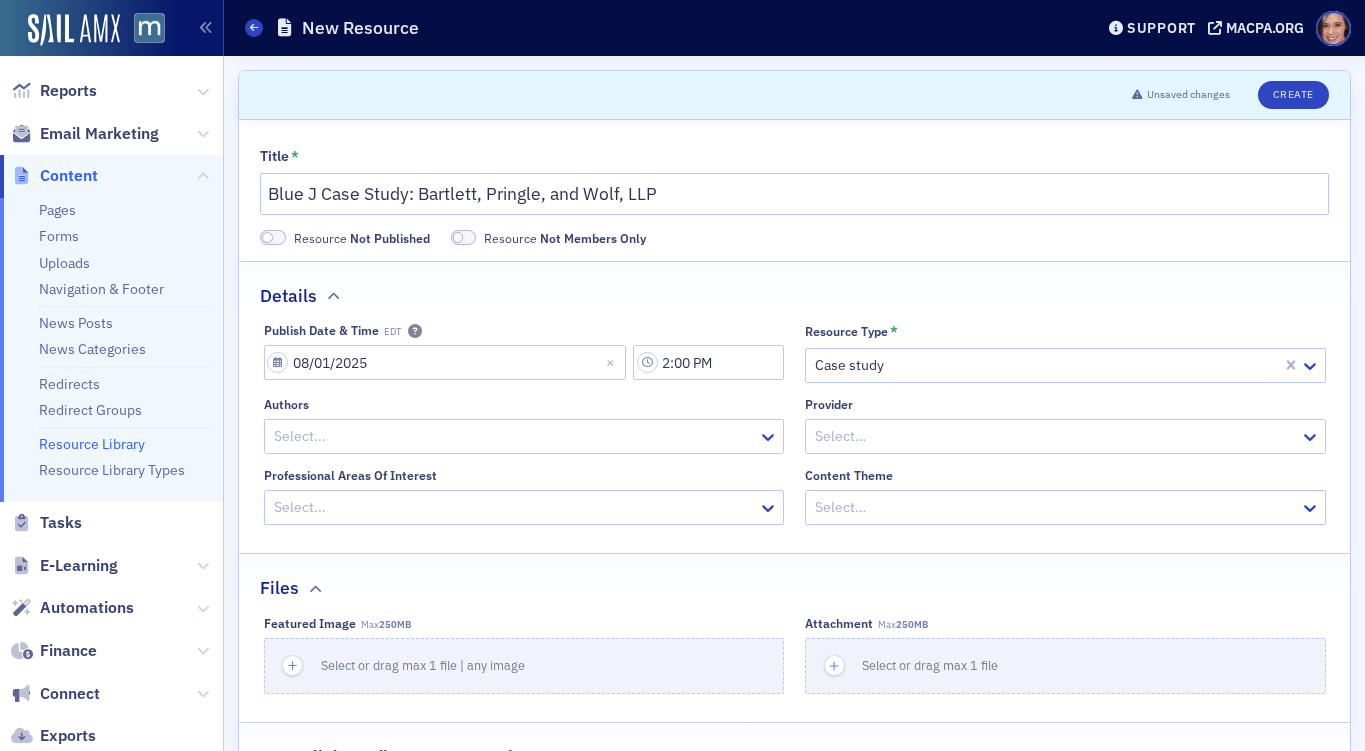 click 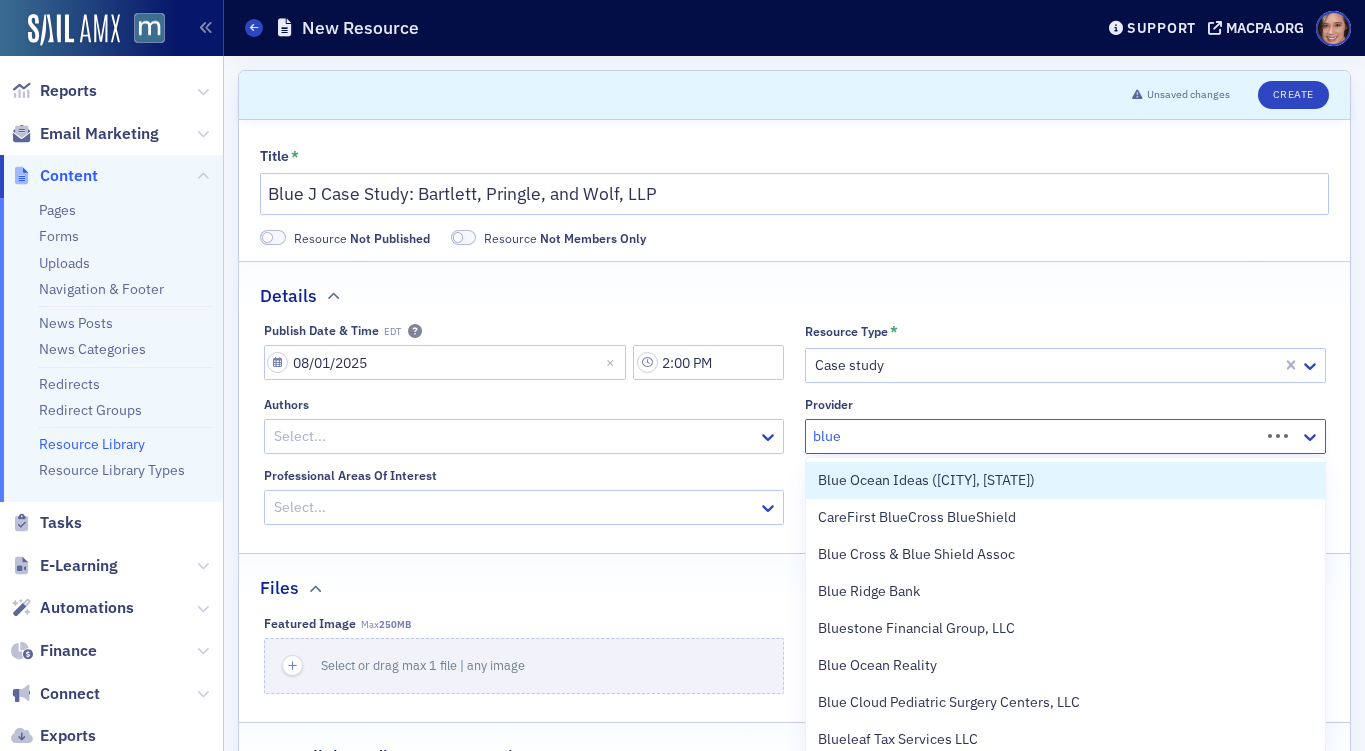 type on "blue j" 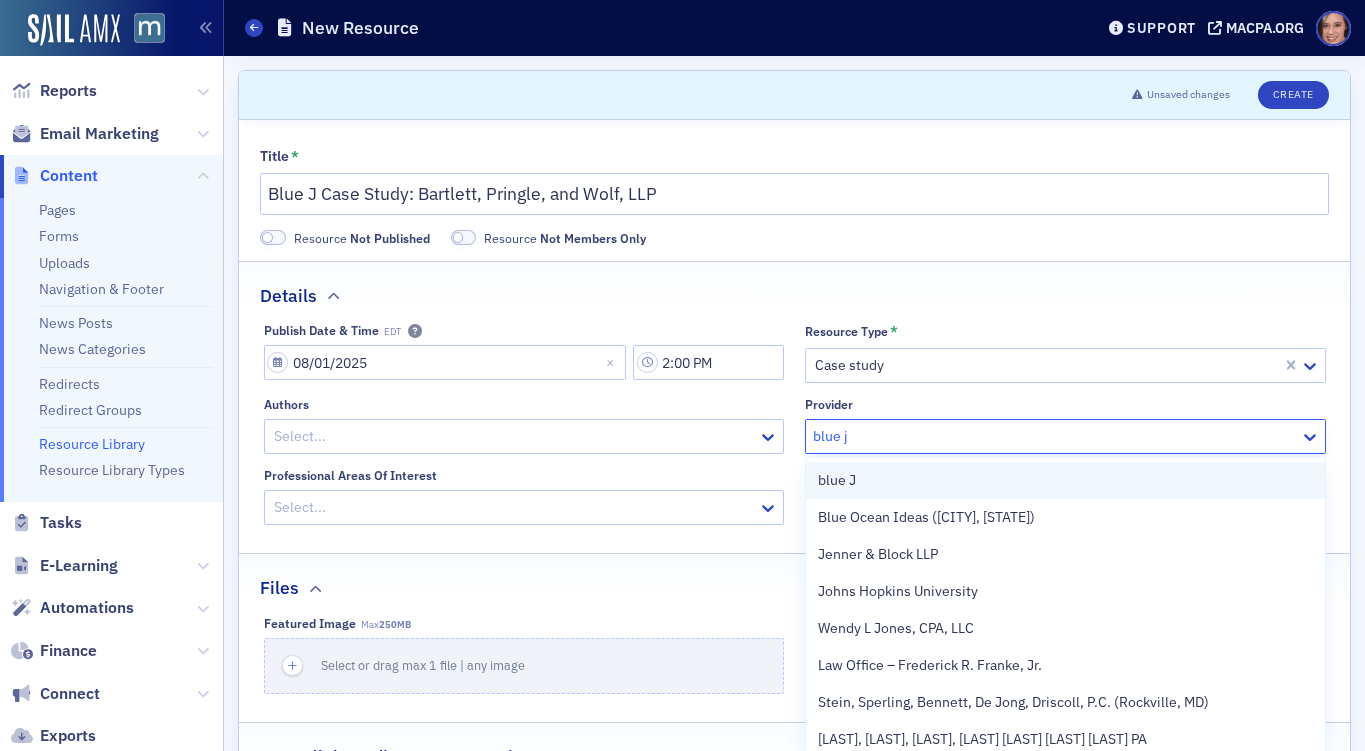 click on "blue J" at bounding box center [1065, 480] 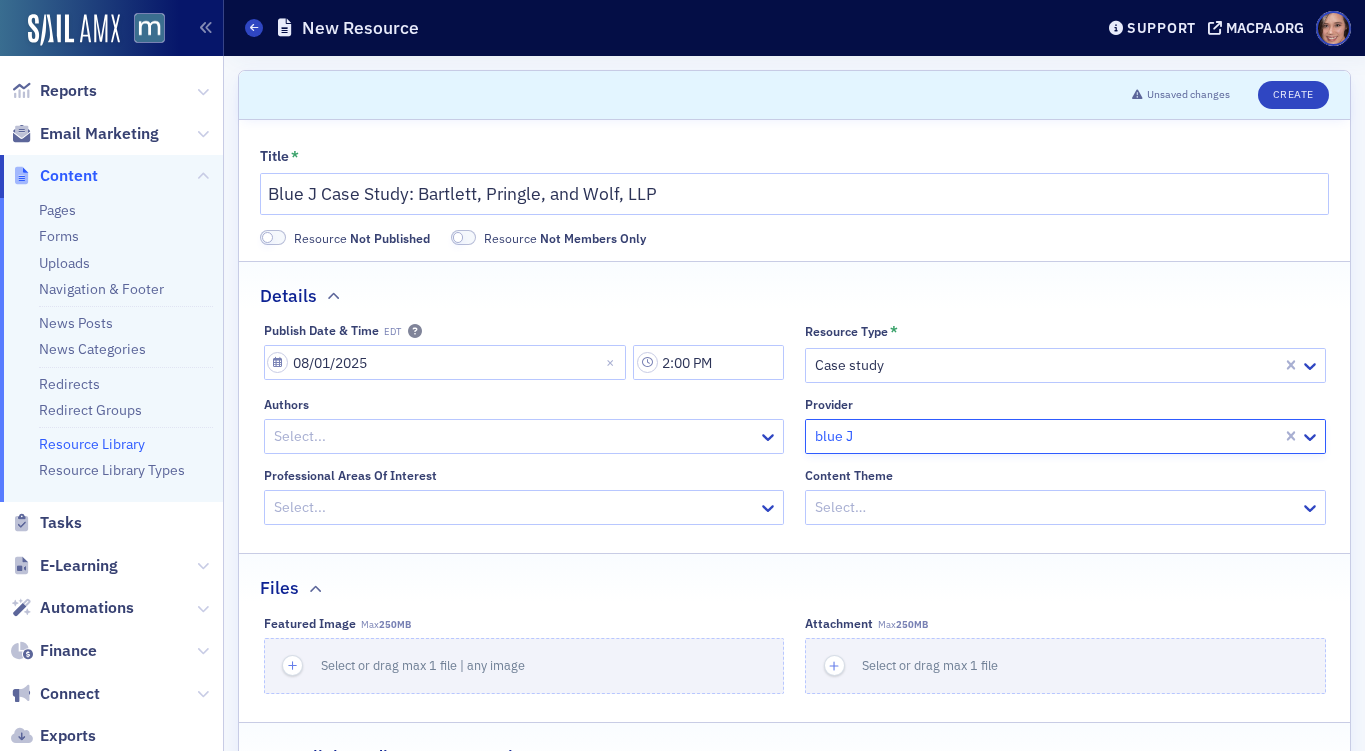 click 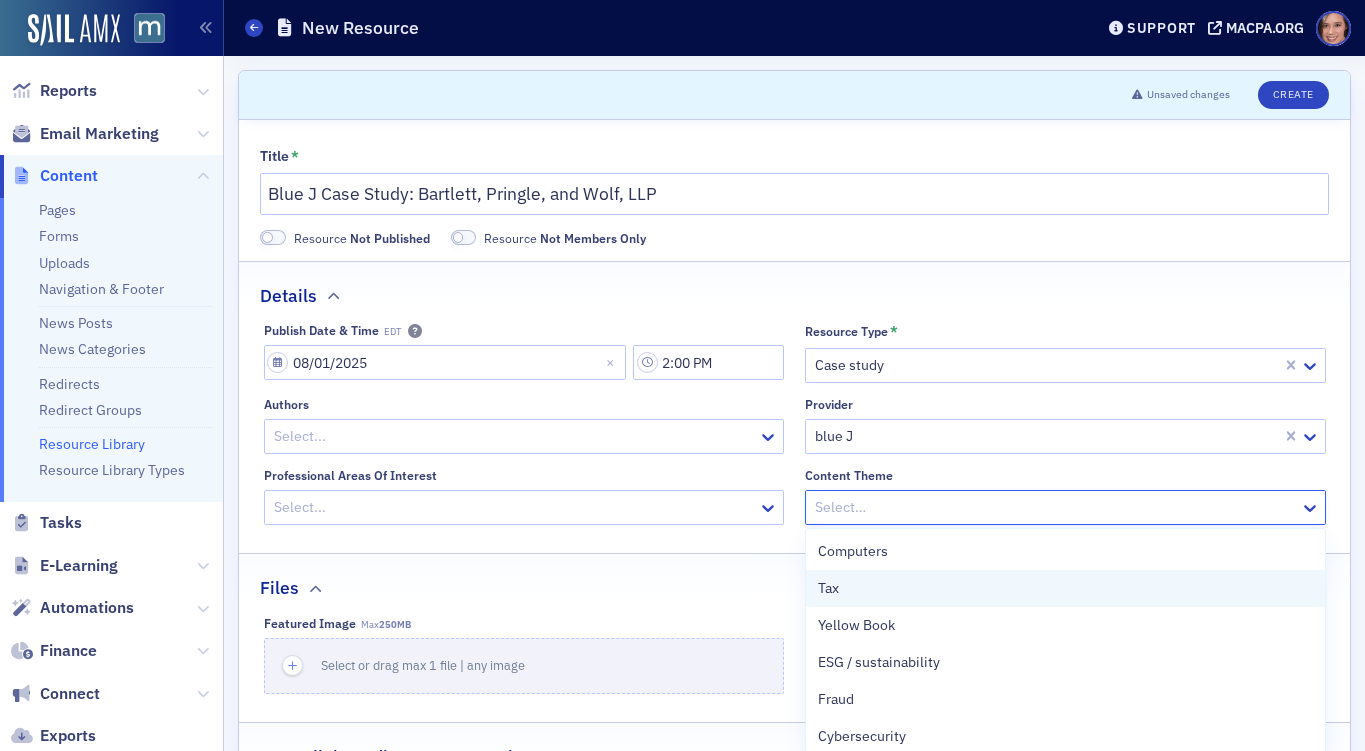 click on "Tax" at bounding box center (1065, 588) 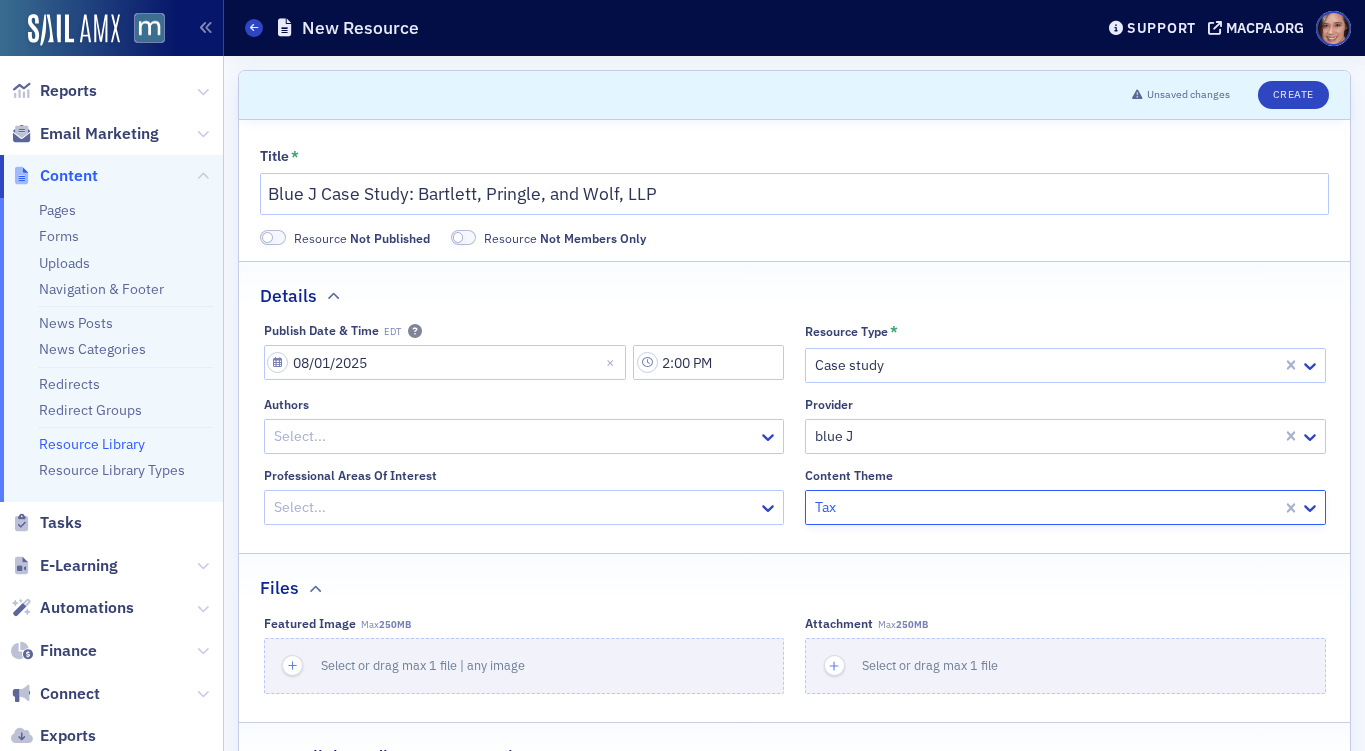 click 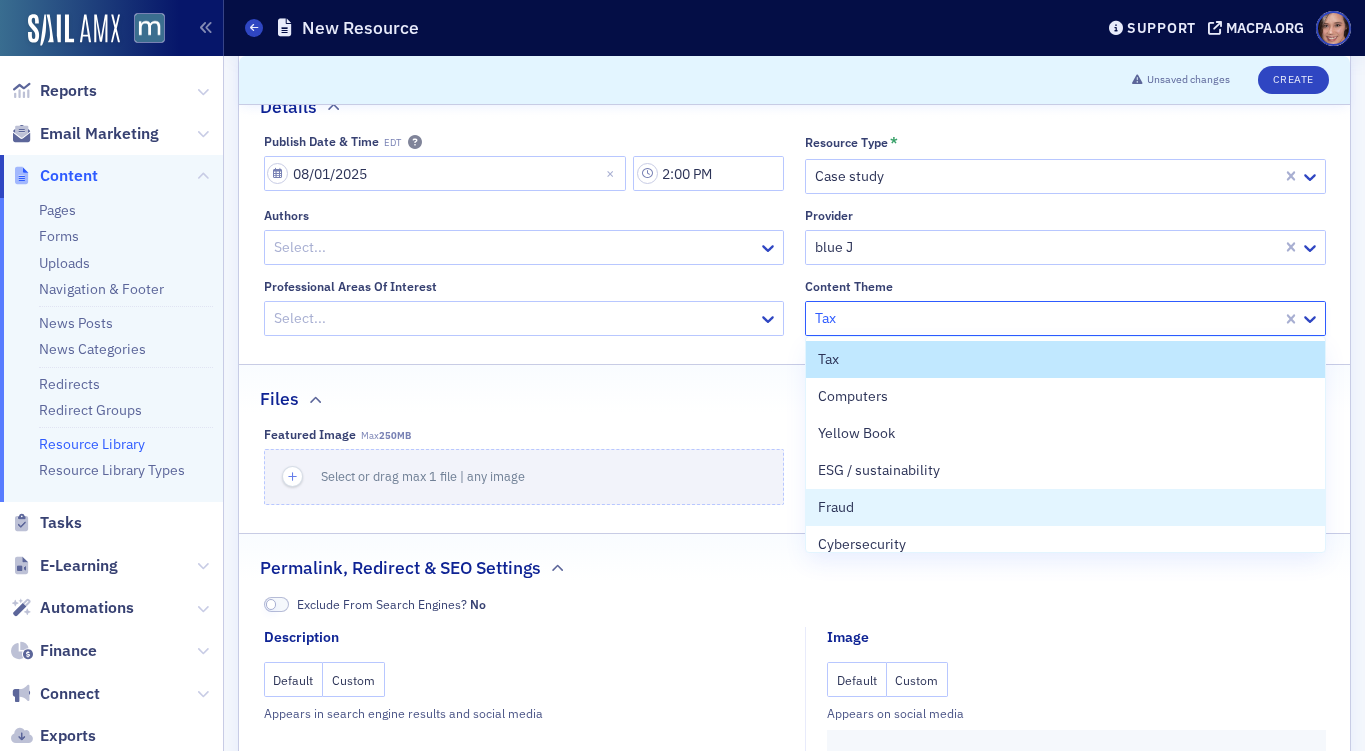 scroll, scrollTop: 233, scrollLeft: 0, axis: vertical 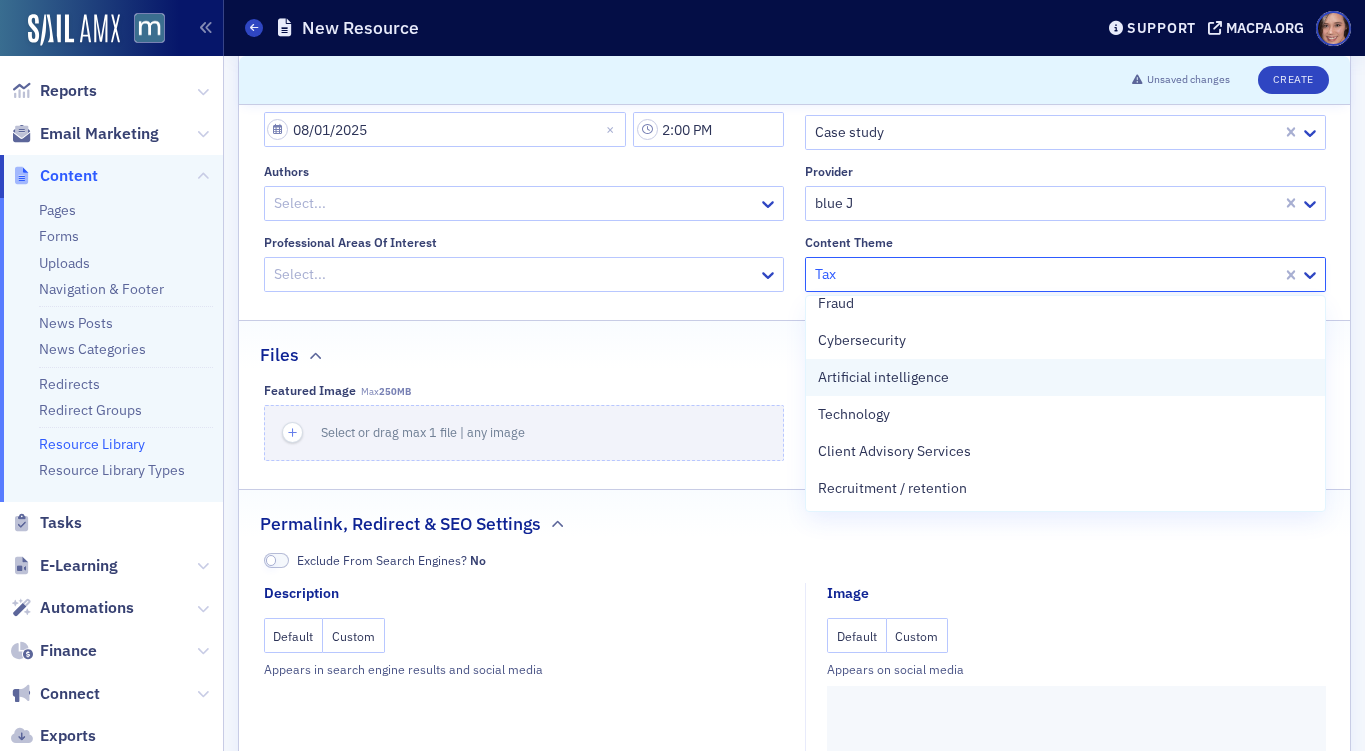 click on "Artificial intelligence" at bounding box center (1065, 377) 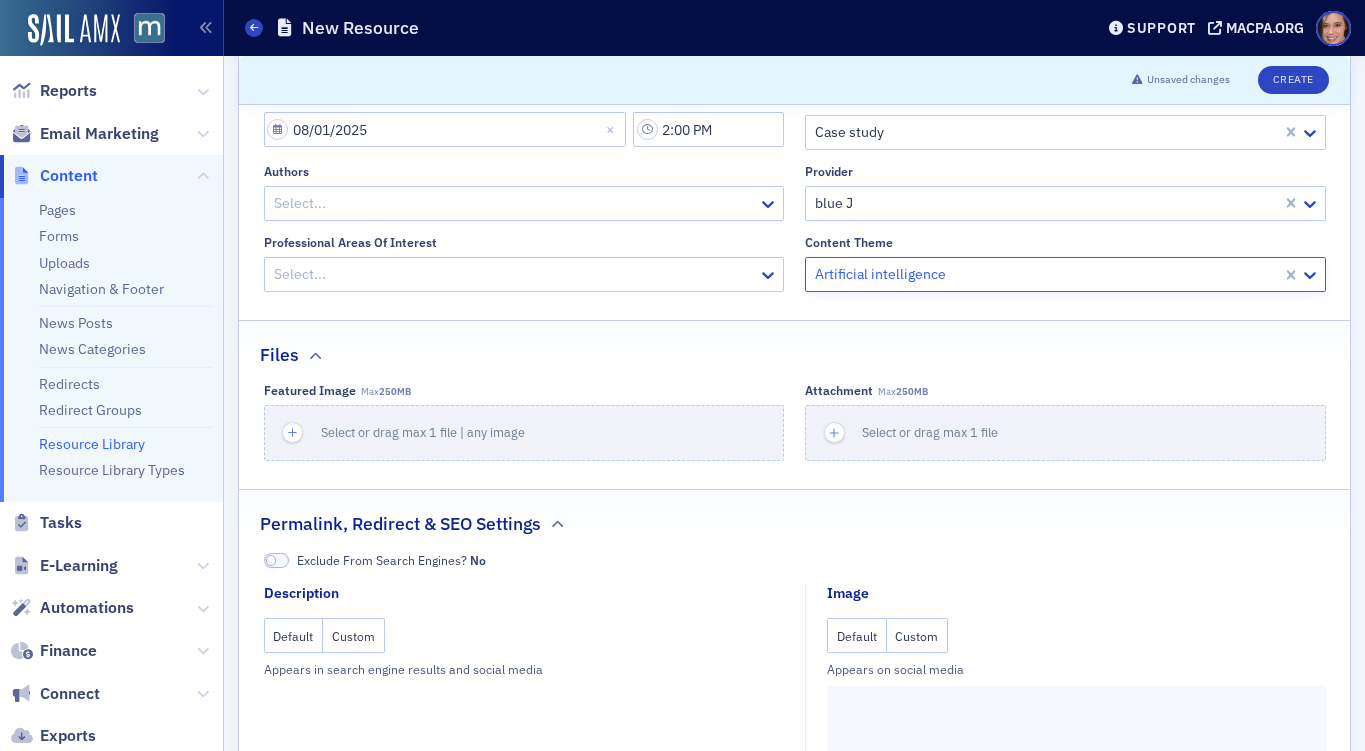 click on "Select..." 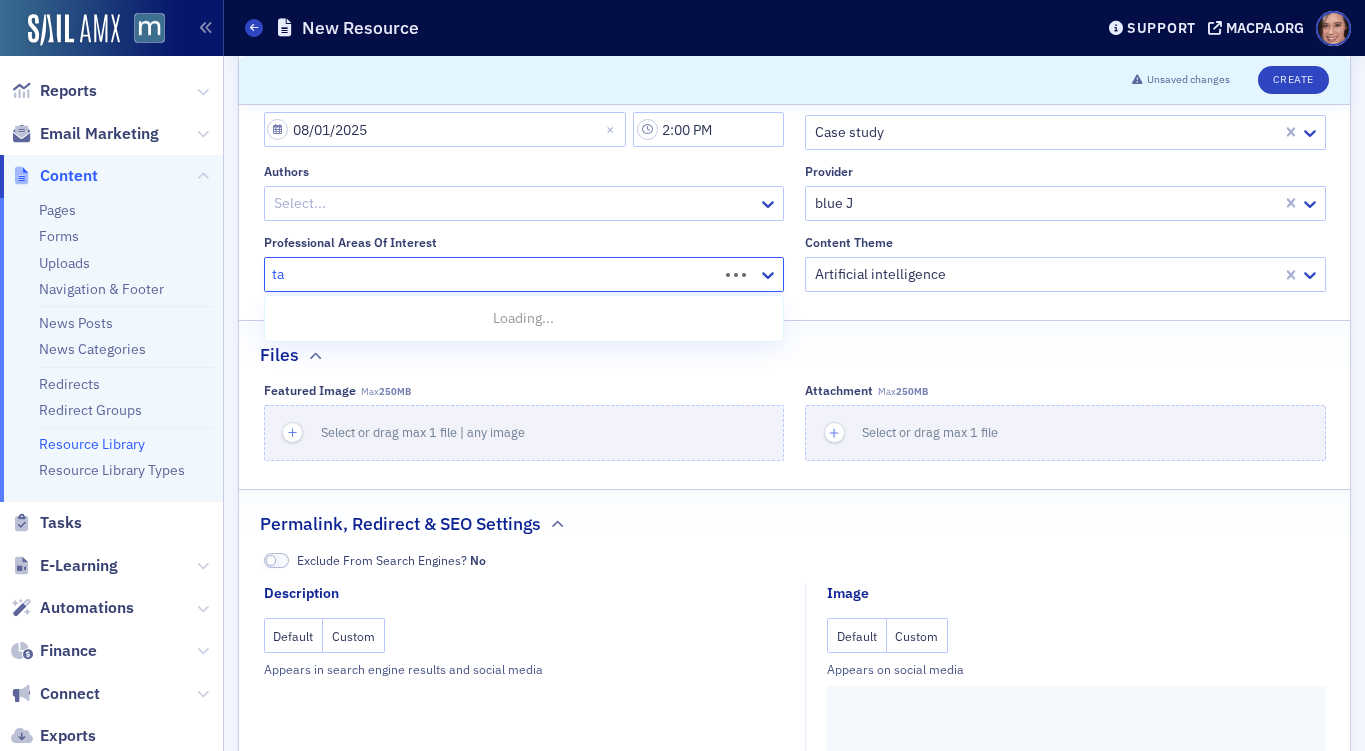 type on "tax" 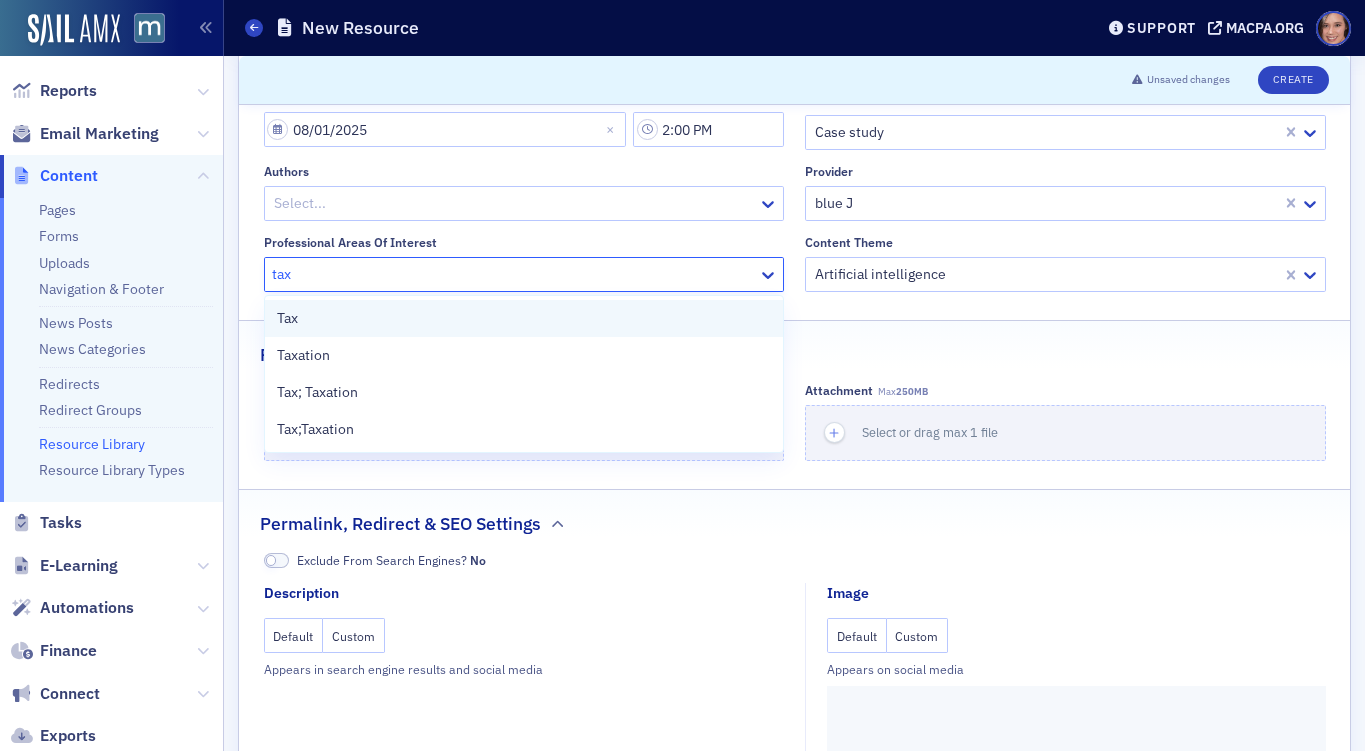 click on "Tax" at bounding box center [524, 318] 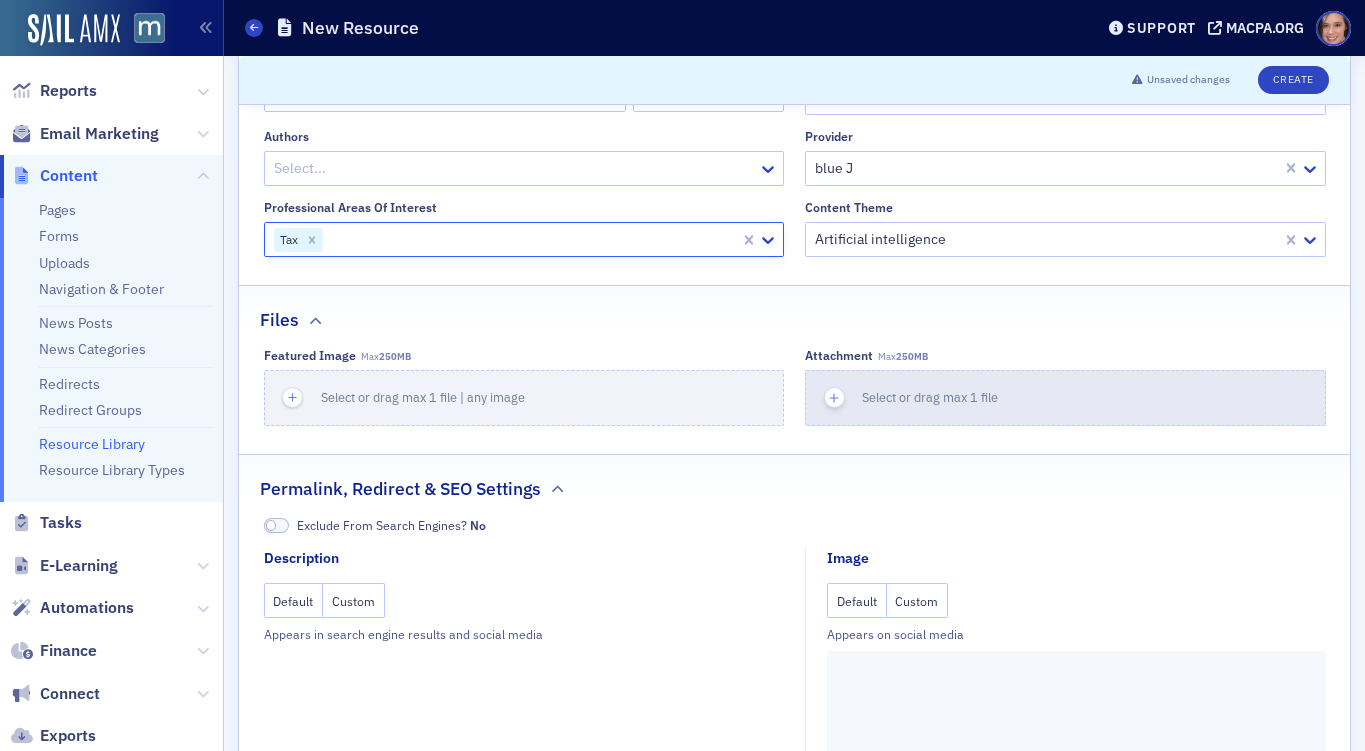 scroll, scrollTop: 323, scrollLeft: 0, axis: vertical 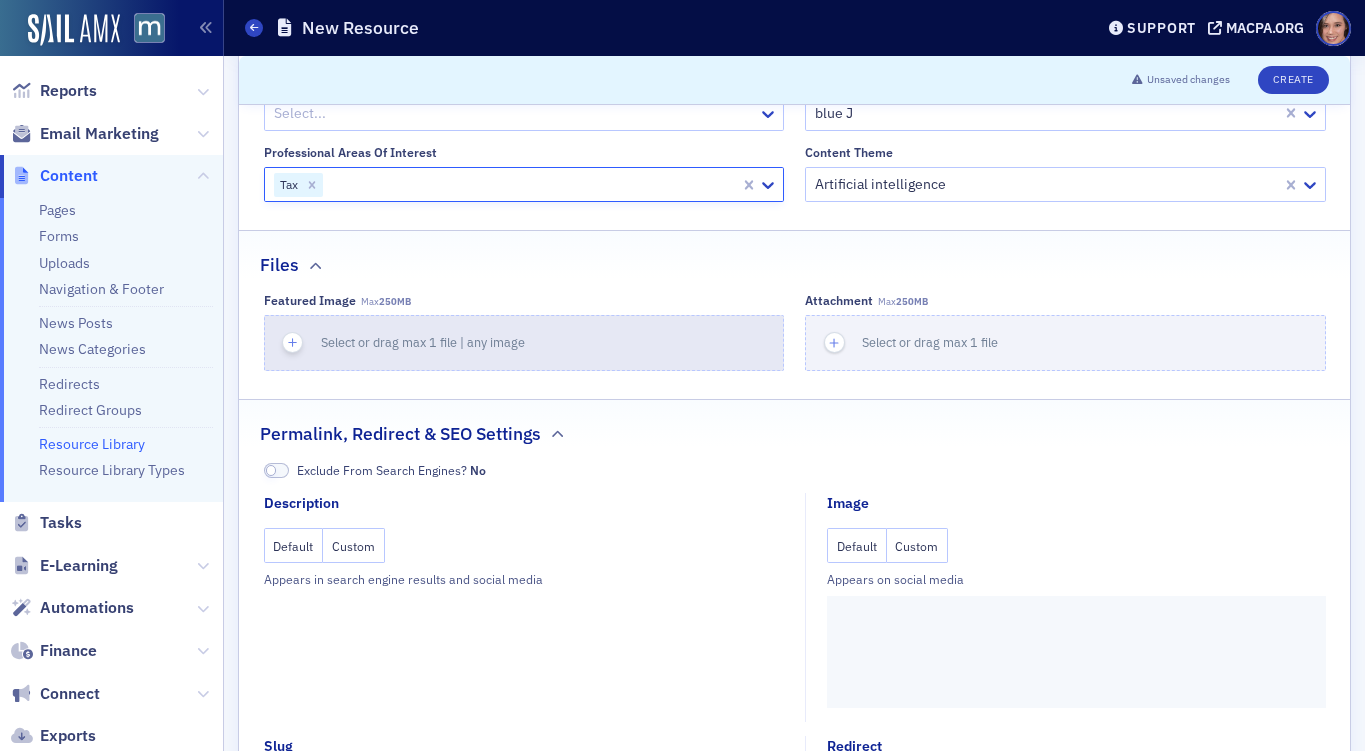 click on "Select or drag max 1 file | any image" 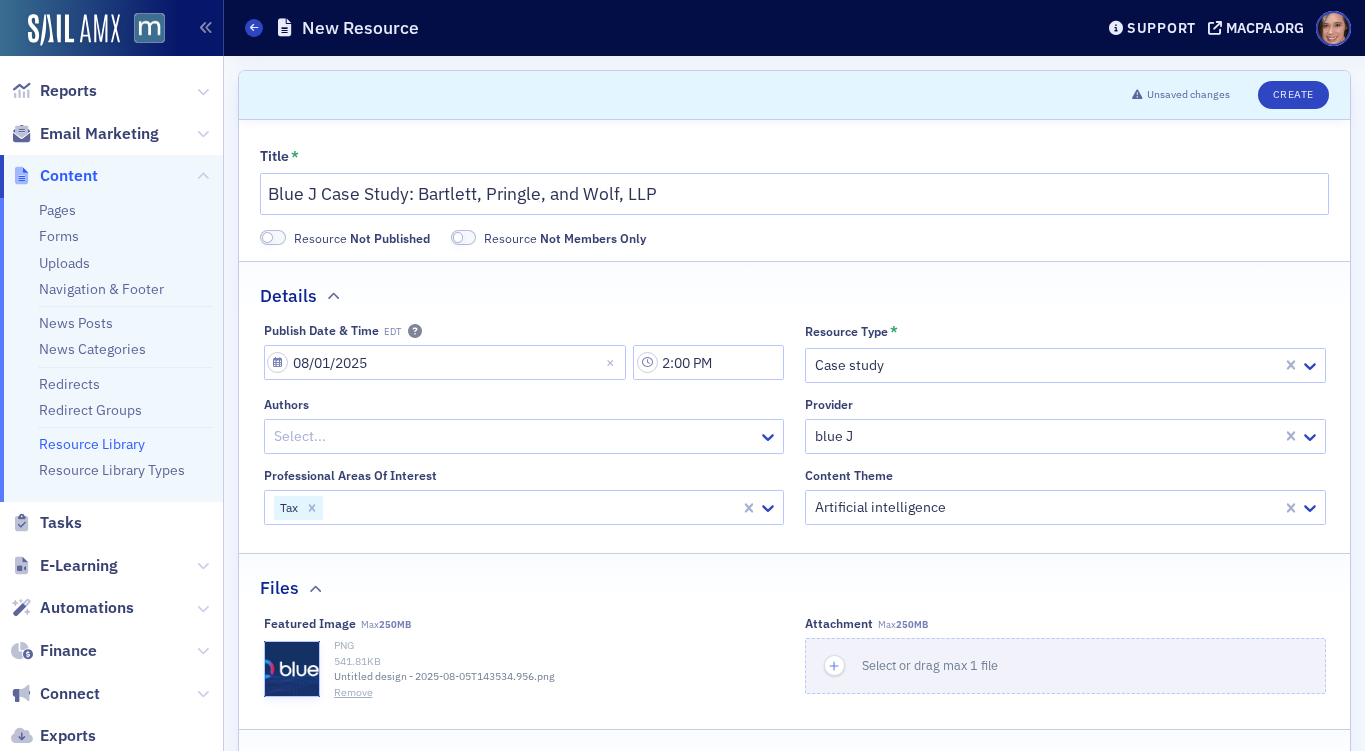 scroll, scrollTop: 514, scrollLeft: 0, axis: vertical 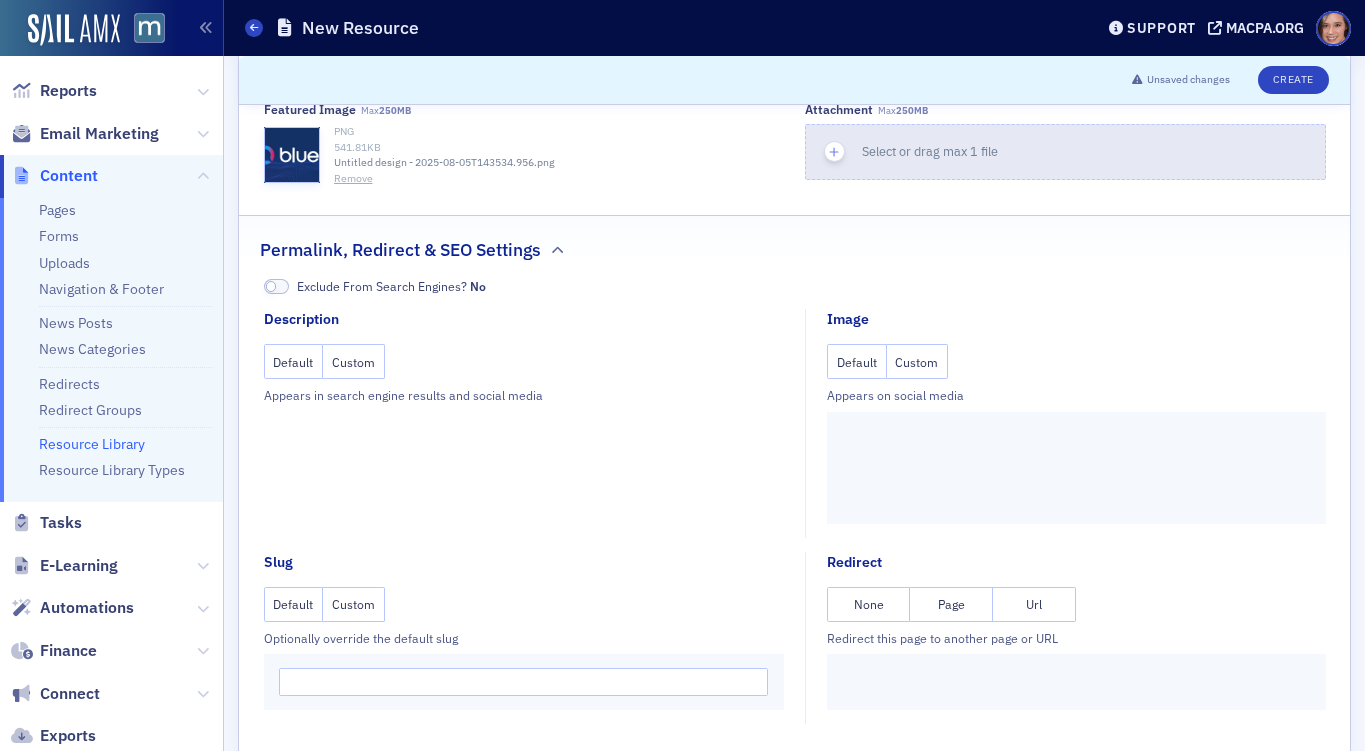 click on "Select or drag max 1 file" 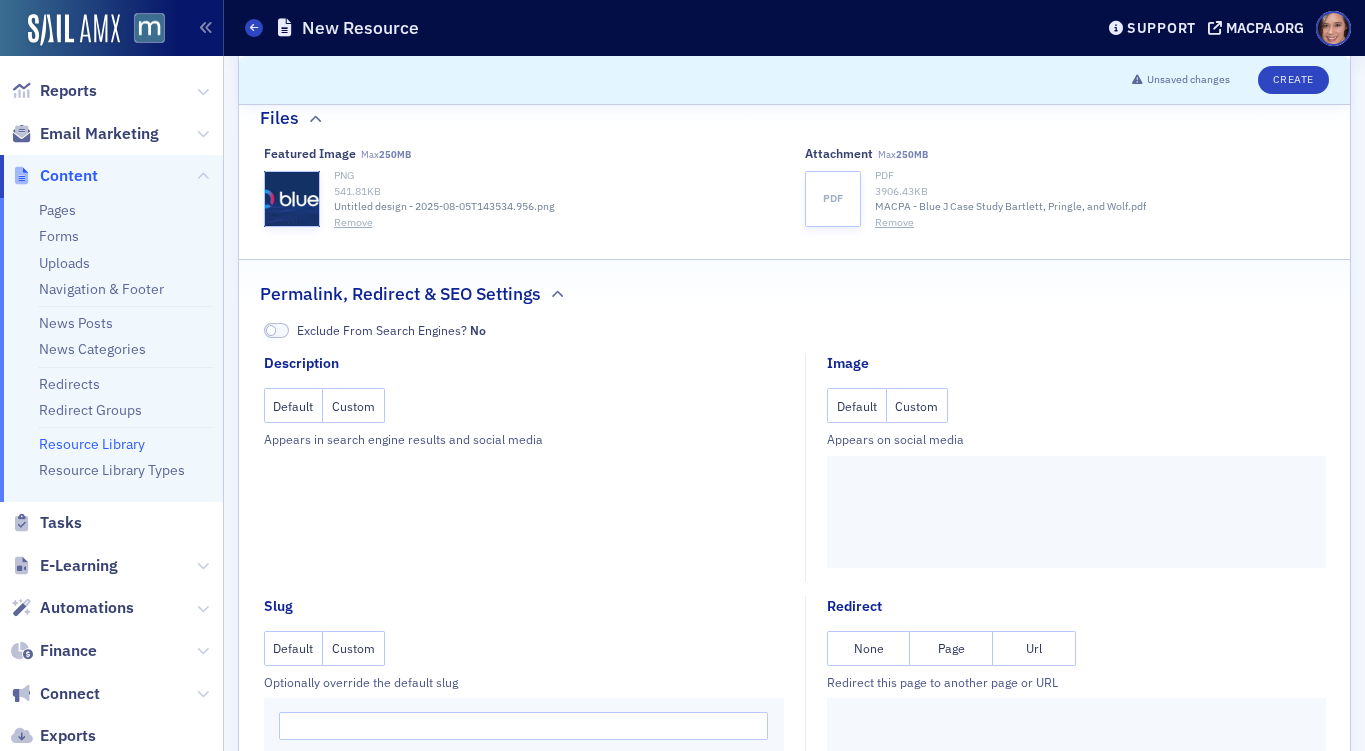 scroll, scrollTop: 450, scrollLeft: 0, axis: vertical 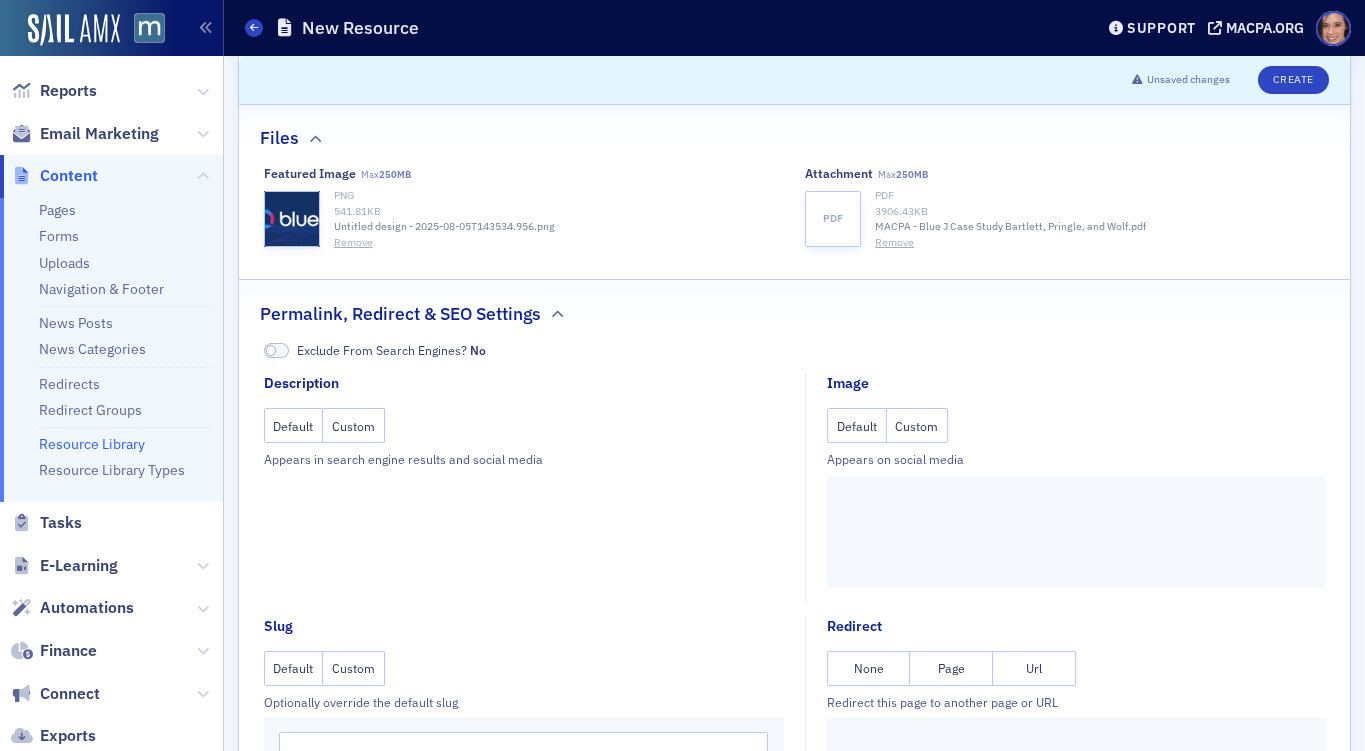 click on "Custom" 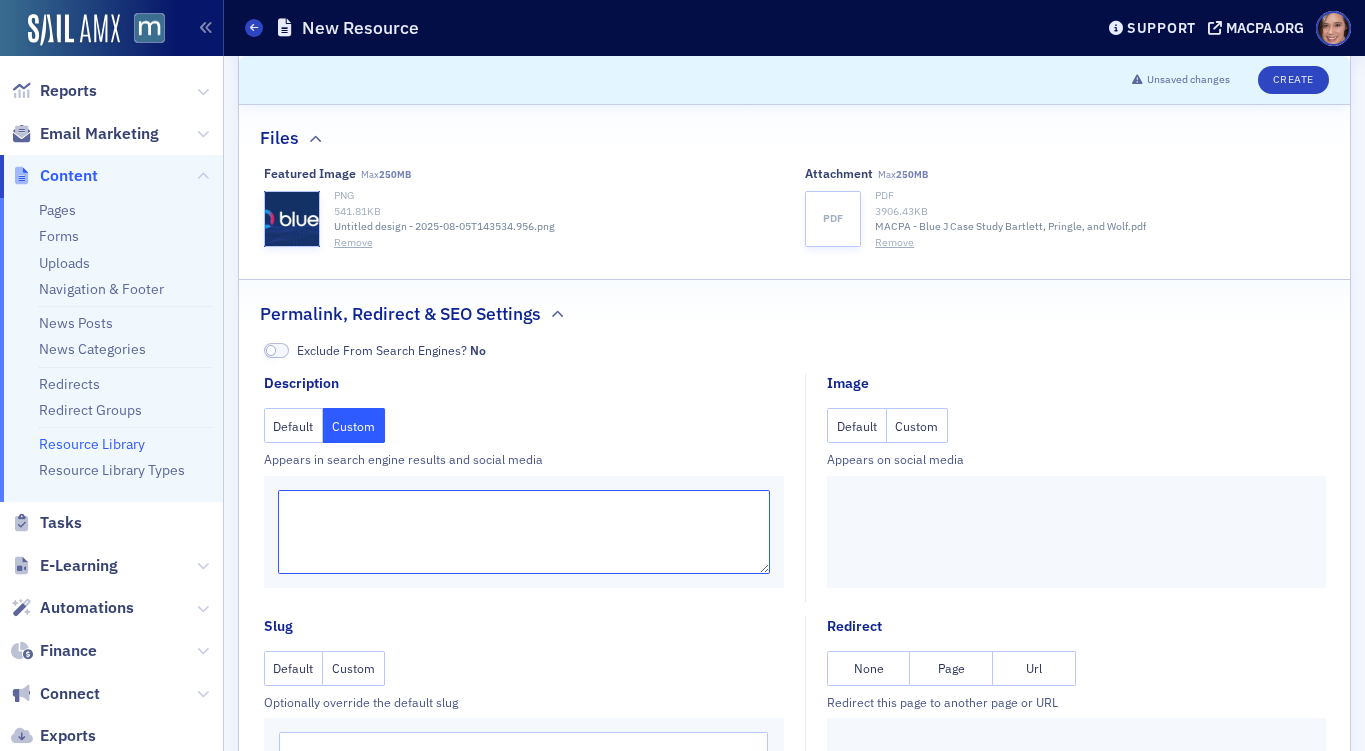 click 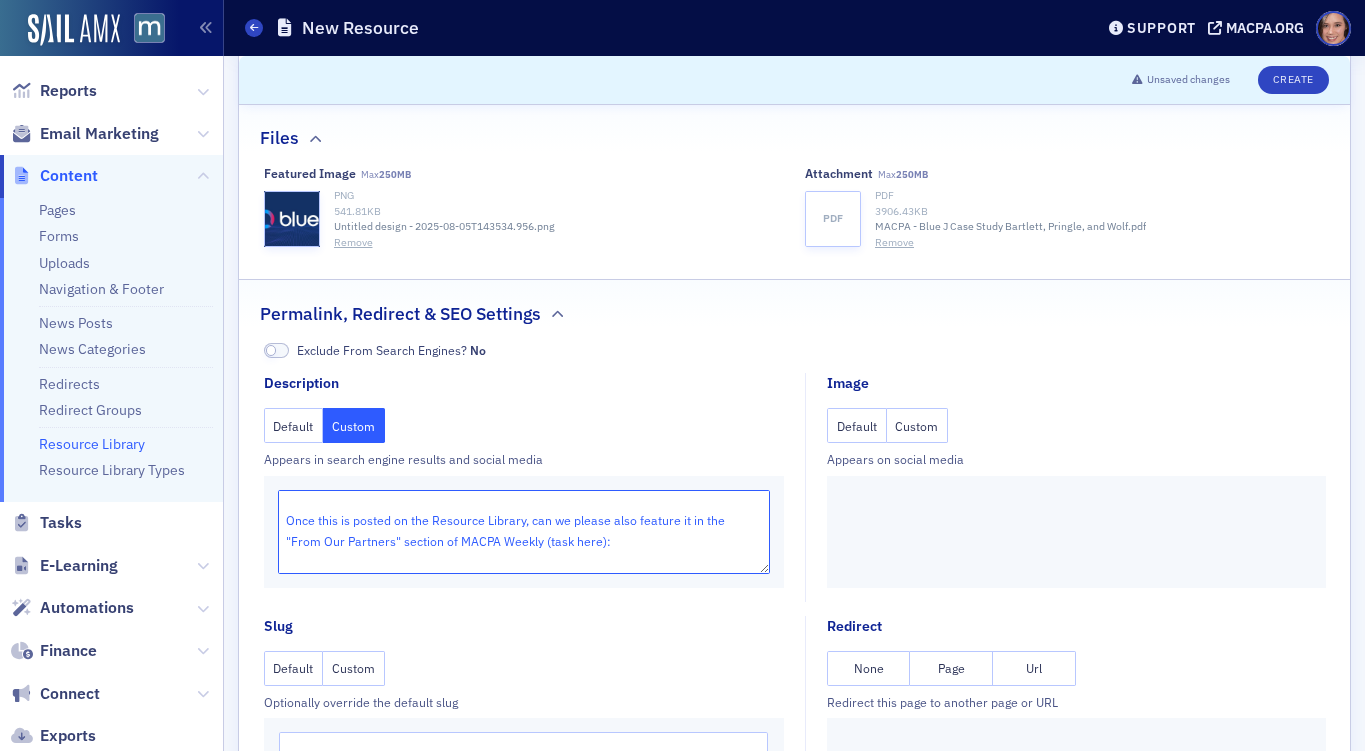 scroll, scrollTop: 0, scrollLeft: 0, axis: both 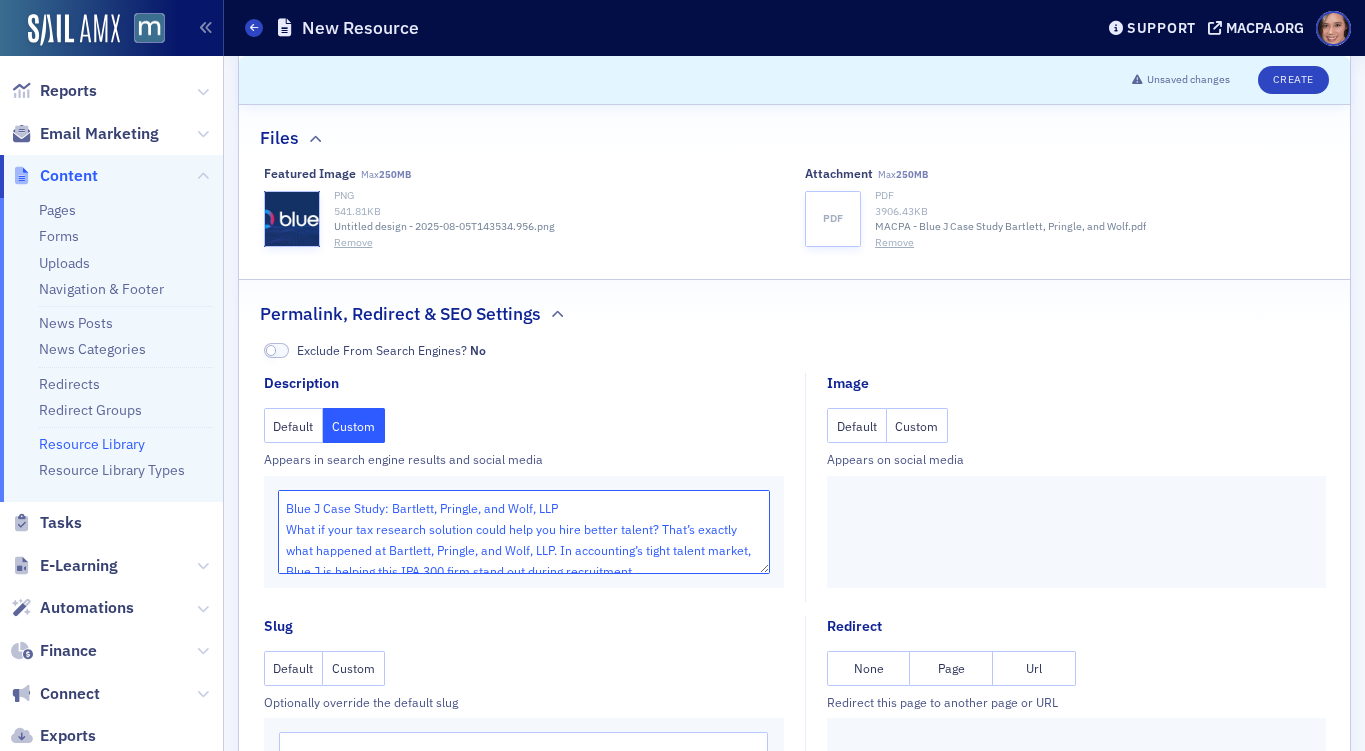 drag, startPoint x: 285, startPoint y: 530, endPoint x: 285, endPoint y: 497, distance: 33 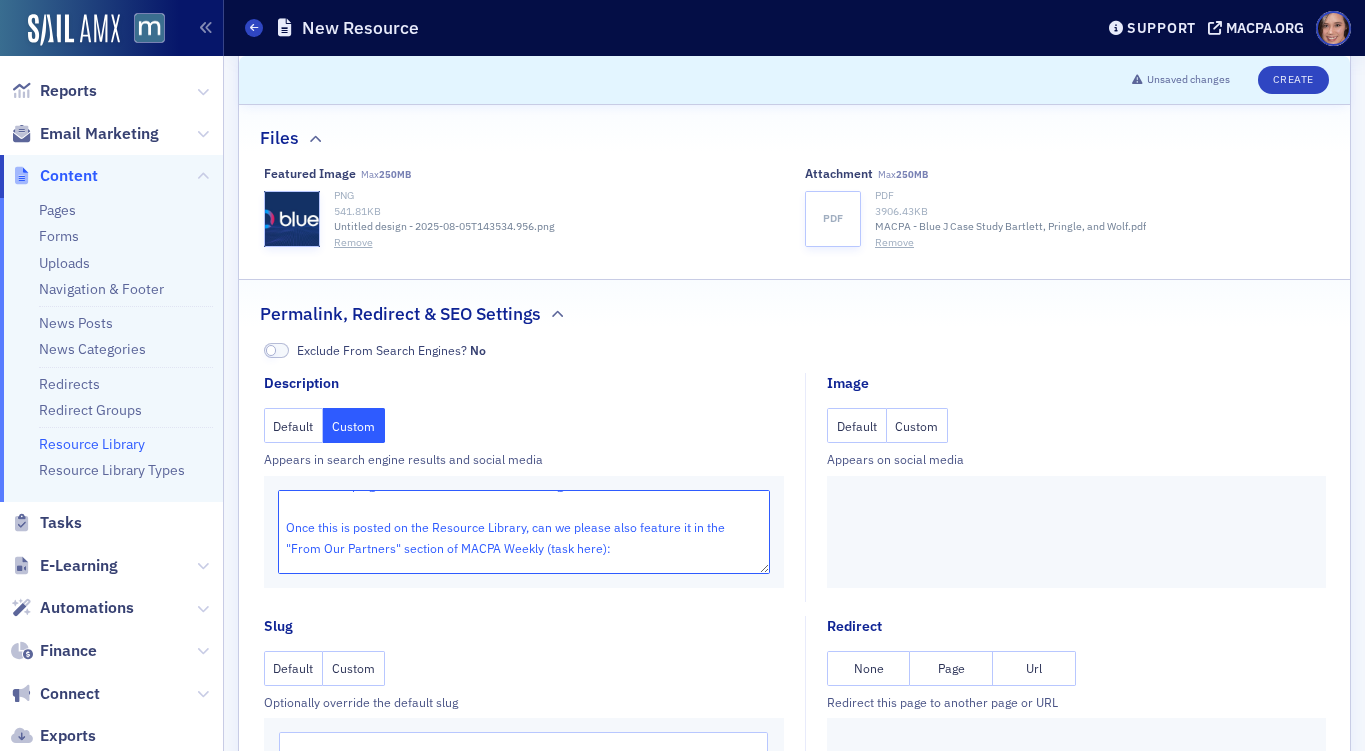 scroll, scrollTop: 15, scrollLeft: 0, axis: vertical 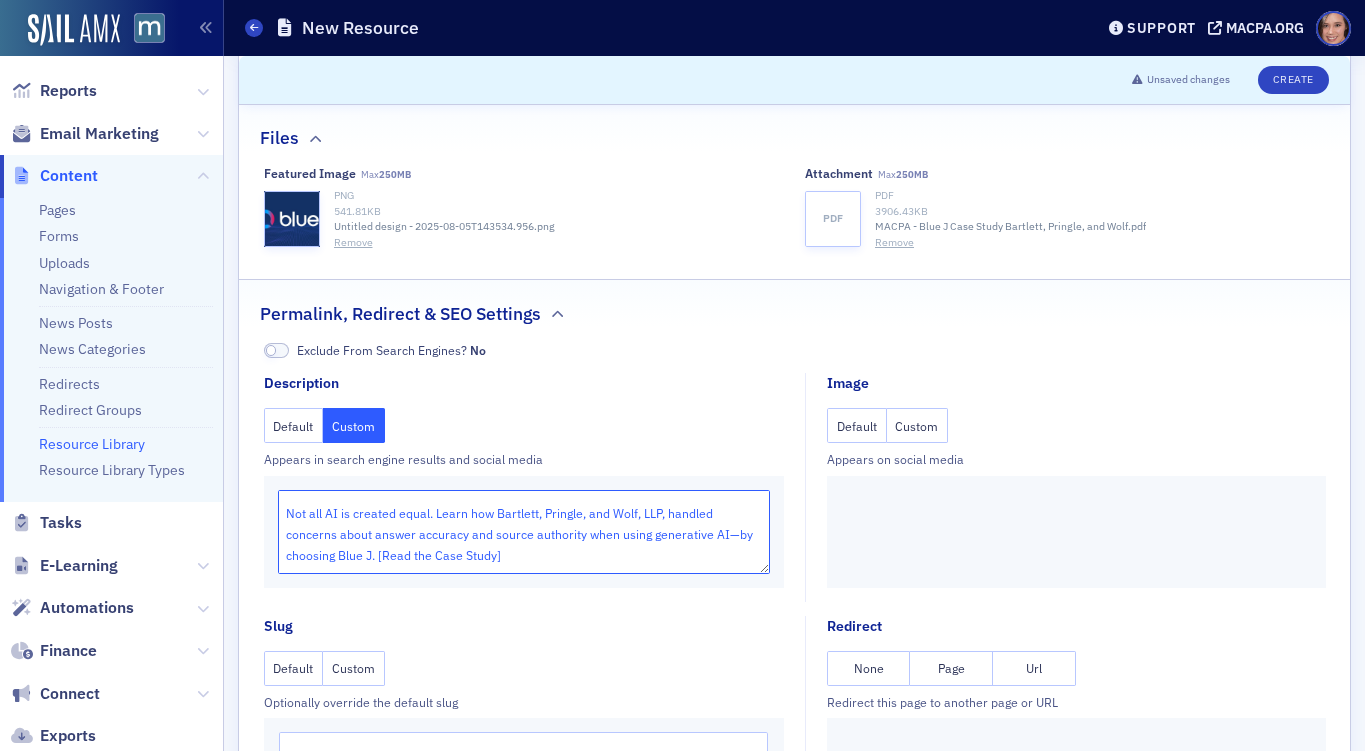 drag, startPoint x: 652, startPoint y: 545, endPoint x: 652, endPoint y: 654, distance: 109 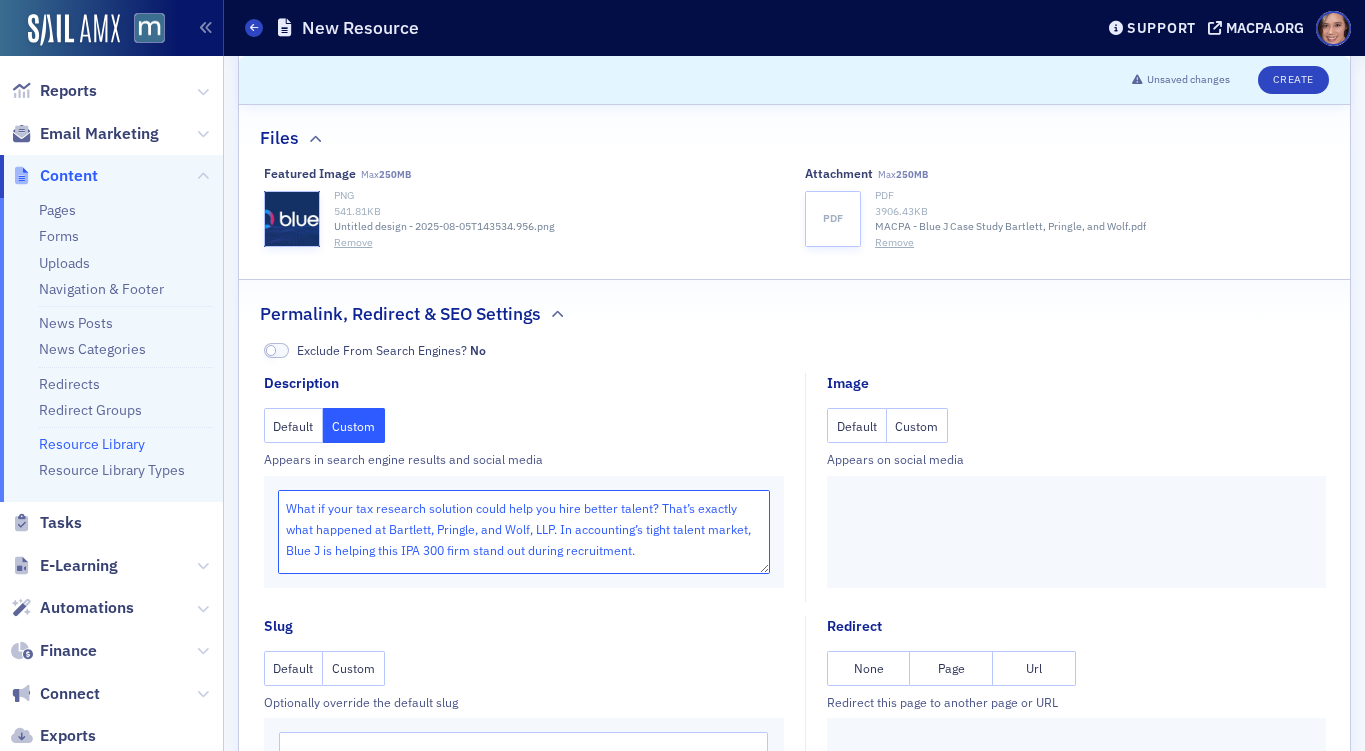 scroll, scrollTop: 0, scrollLeft: 0, axis: both 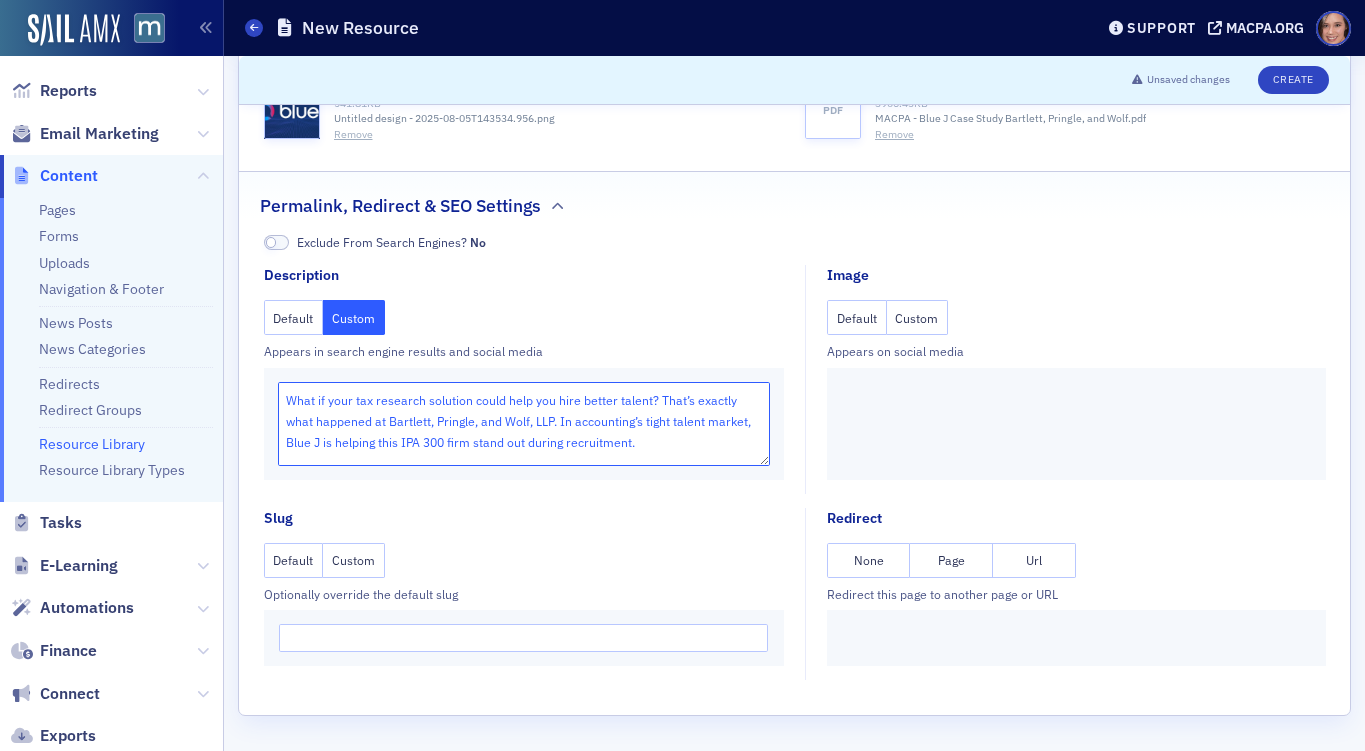 type on "What if your tax research solution could help you hire better talent? That’s exactly what happened at Bartlett, Pringle, and Wolf, LLP. In accounting’s tight talent market, Blue J is helping this IPA 300 firm stand out during recruitment." 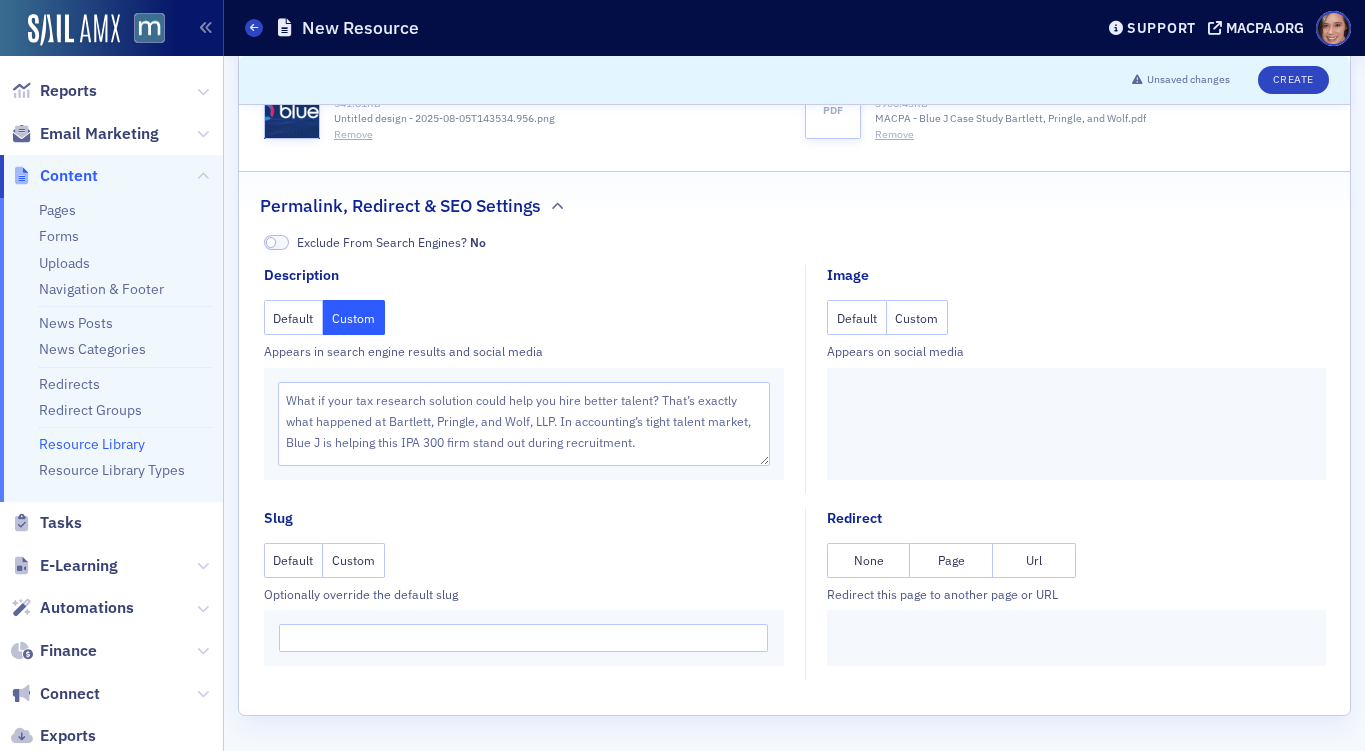 click on "Custom" 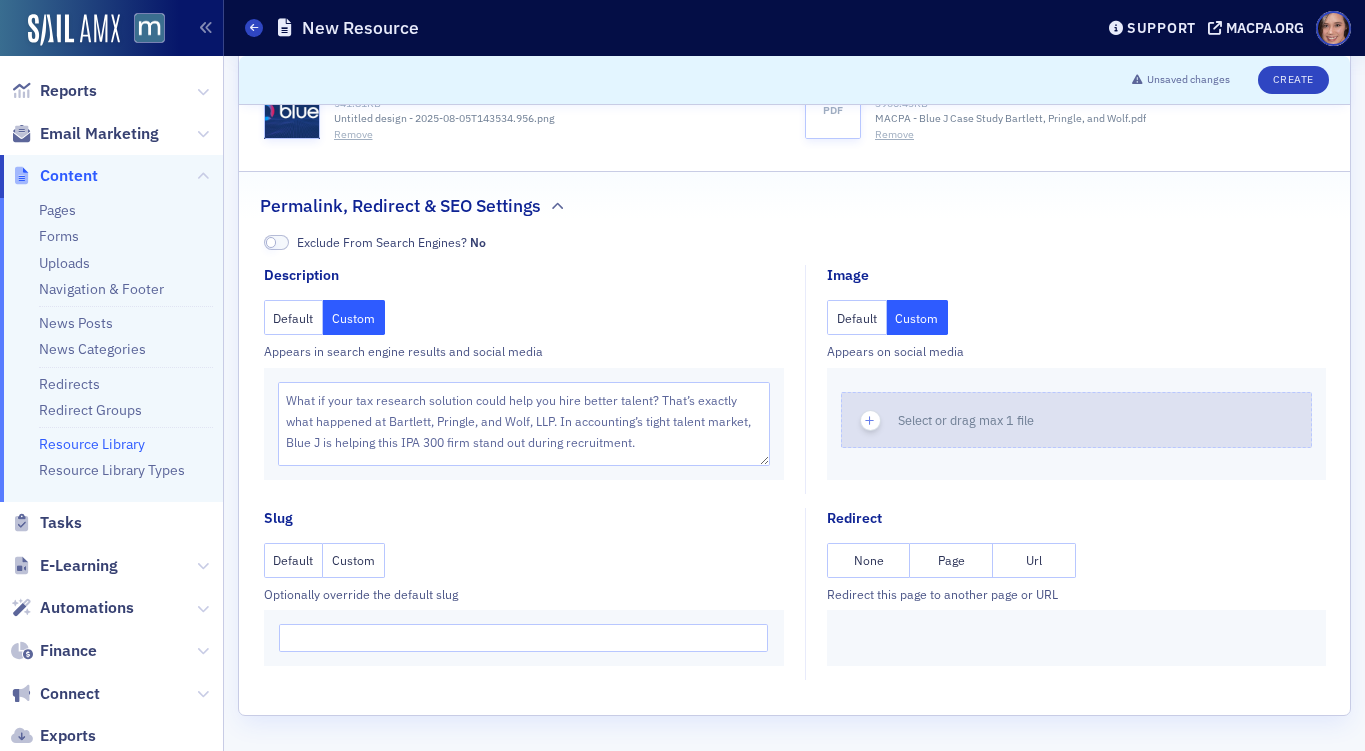click 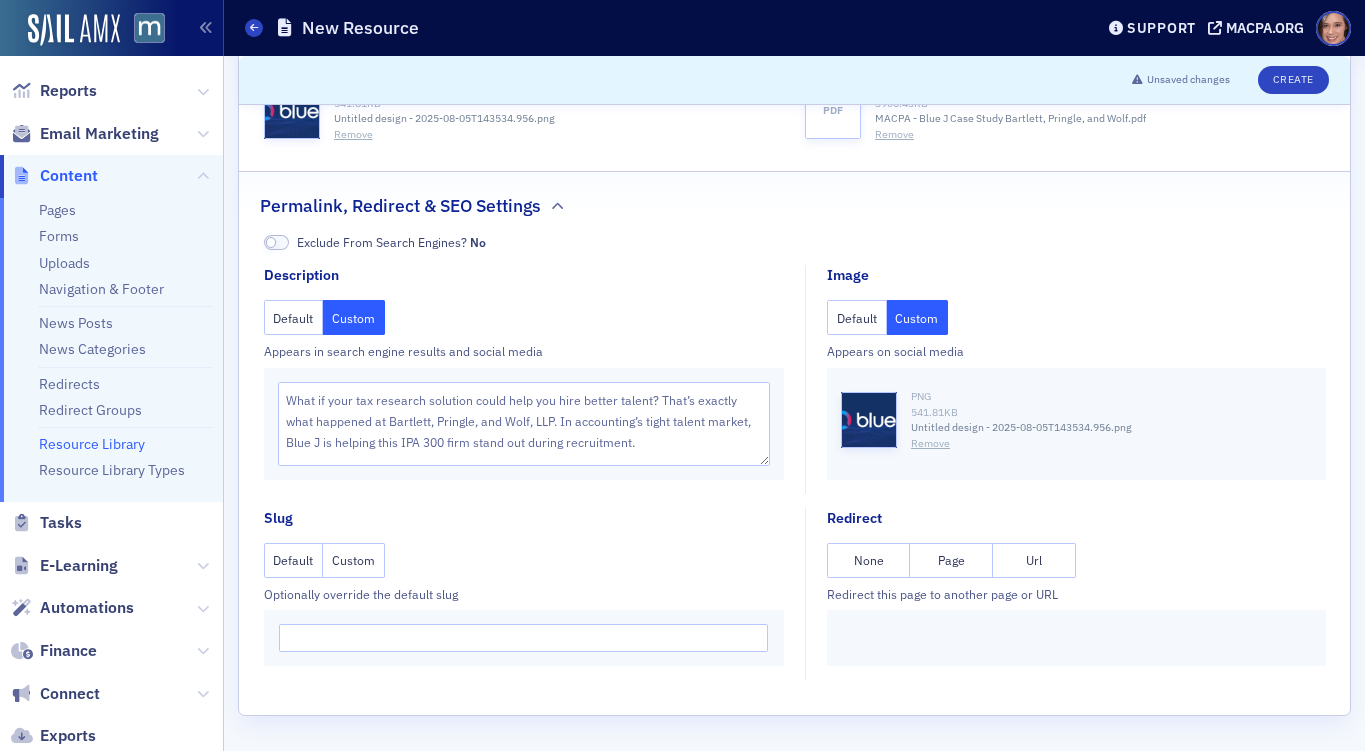 click on "Files Featured image Max  250MB PNG 541.81  KB Untitled design - 2025-08-05T143534.956.png Remove Select or drag max 1 file | any image Attachment Max  250MB pdf PDF 3906.43  KB MACPA - Blue J Case Study Bartlett, Pringle, and Wolf.pdf Remove Select or drag max 1 file" 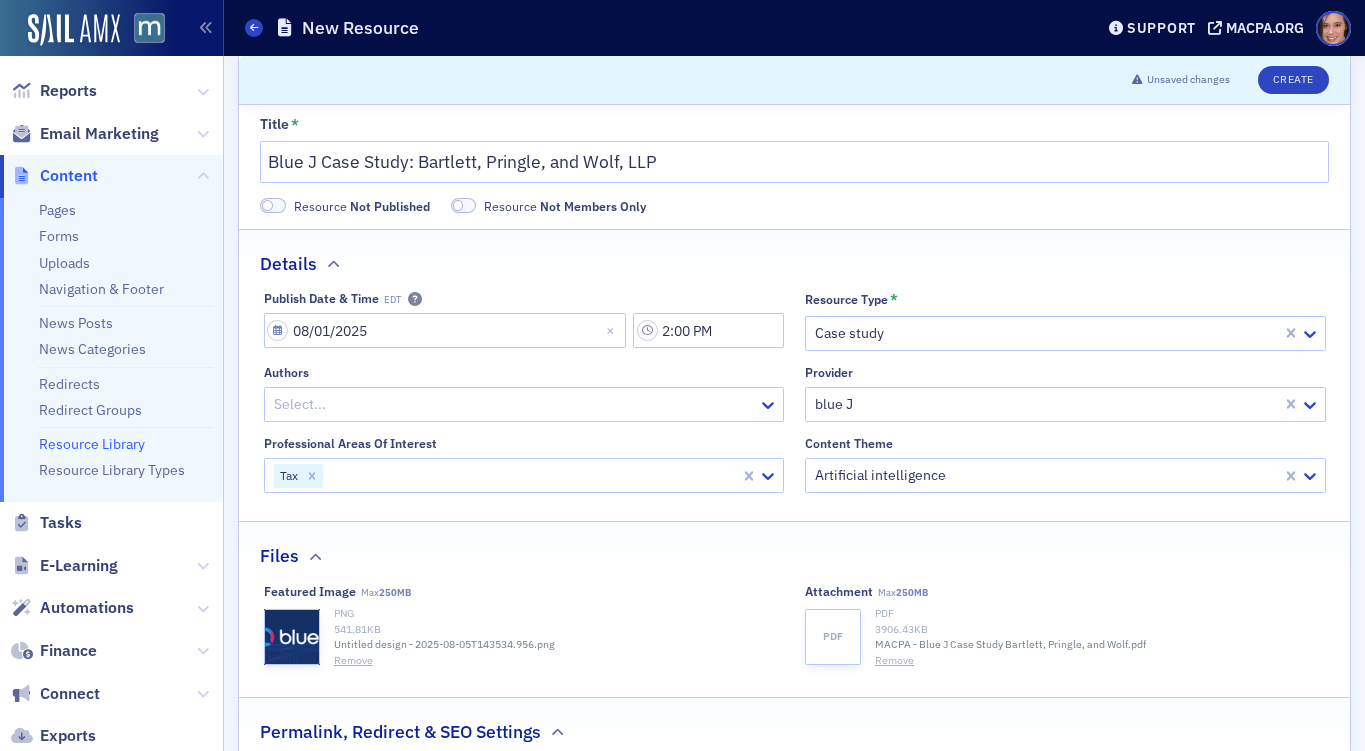 scroll, scrollTop: 0, scrollLeft: 0, axis: both 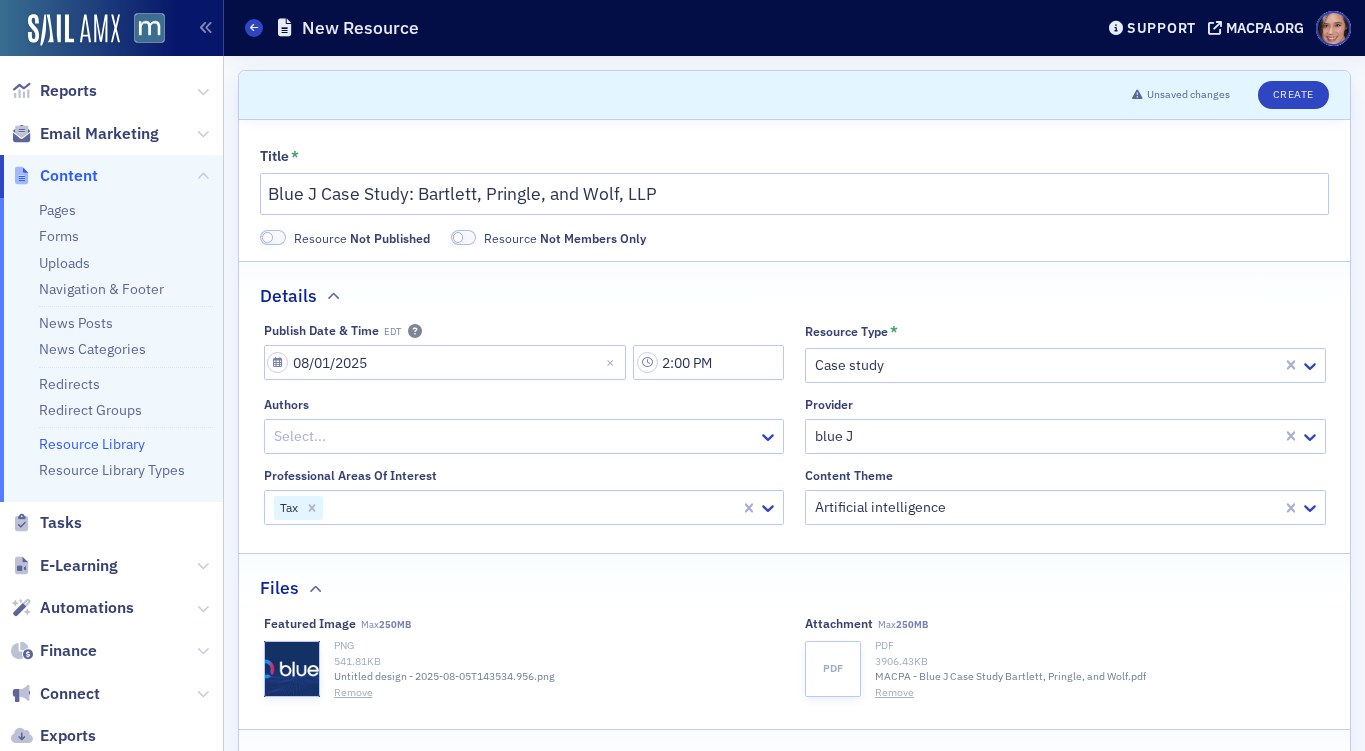 click on "Resource   Not Published" 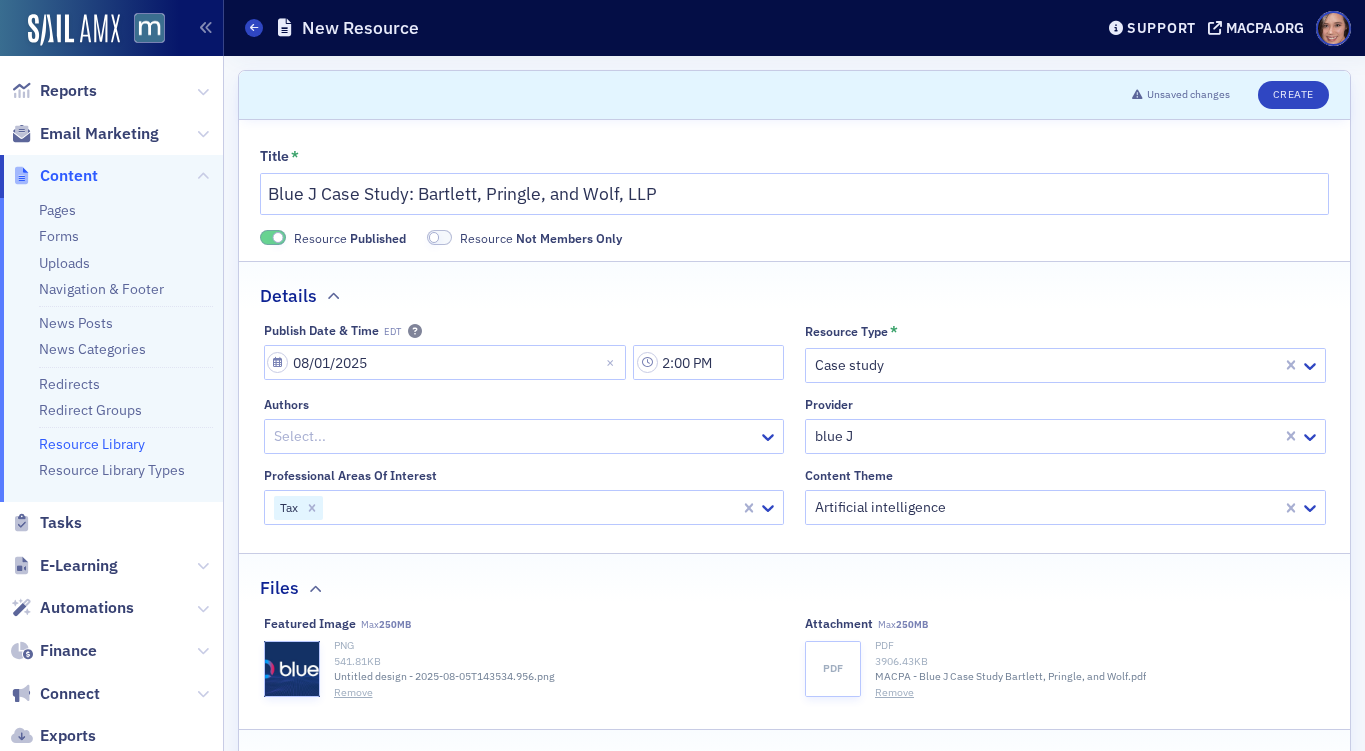 click 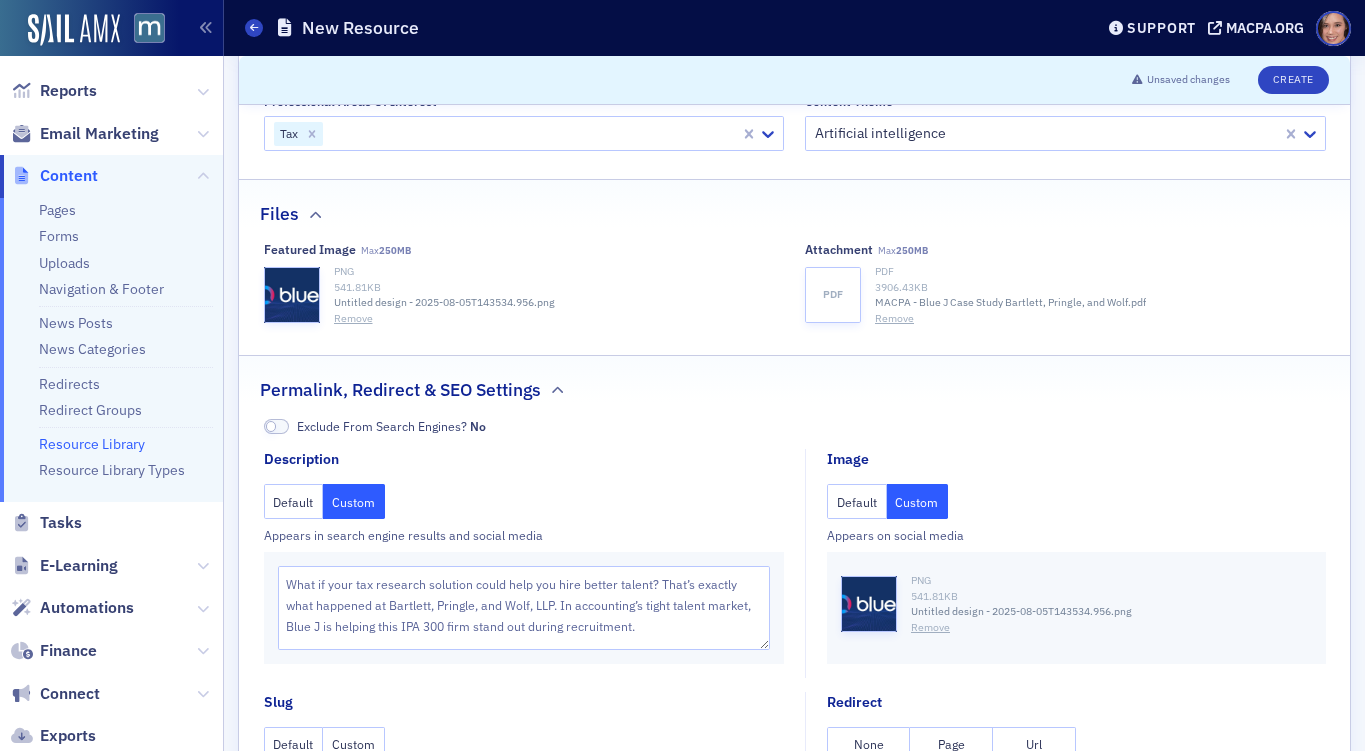 scroll, scrollTop: 558, scrollLeft: 0, axis: vertical 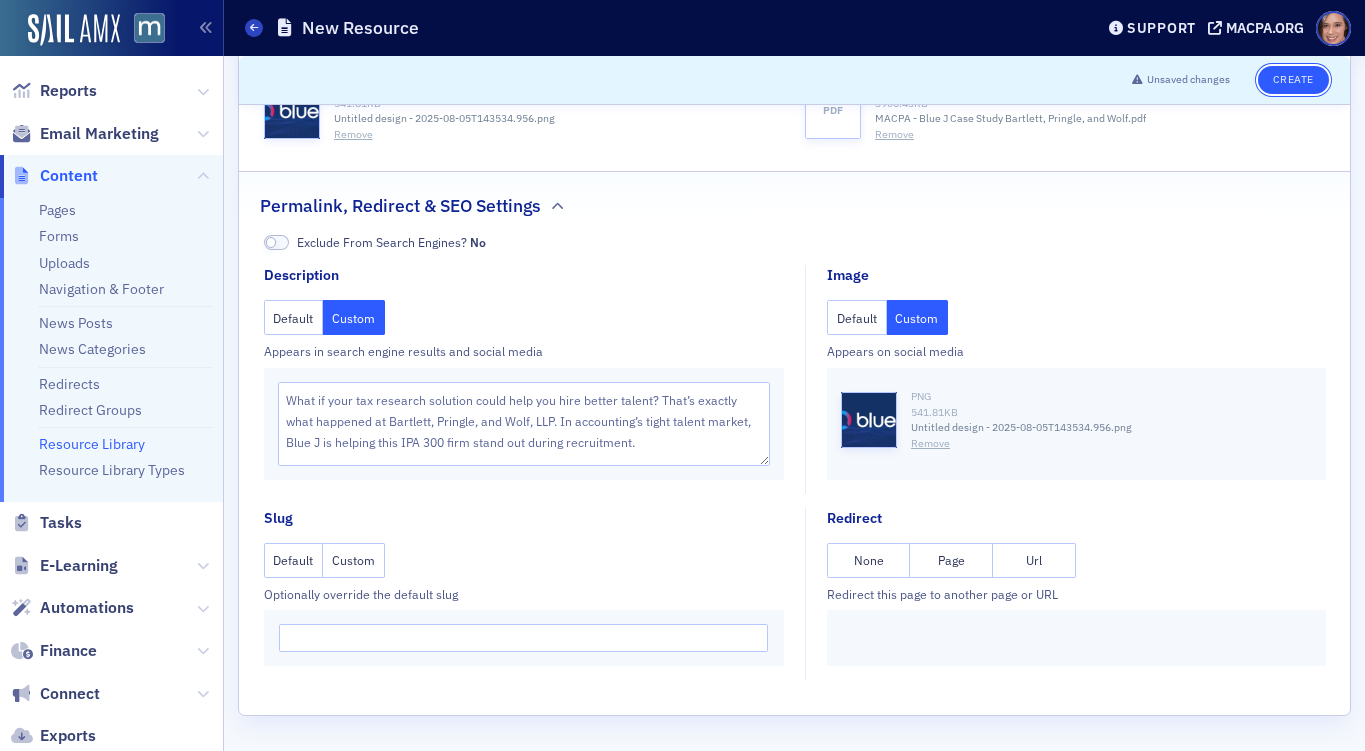 click on "Create" 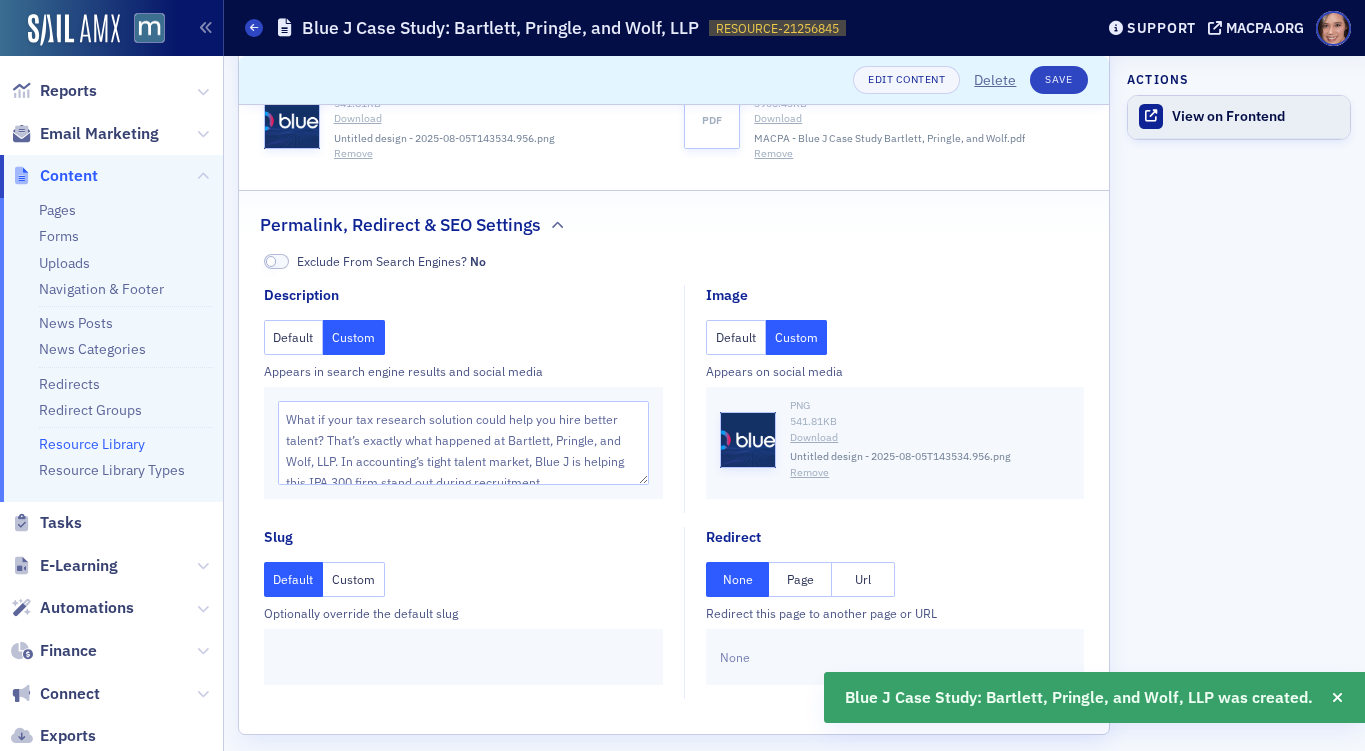 click on "View on Frontend" 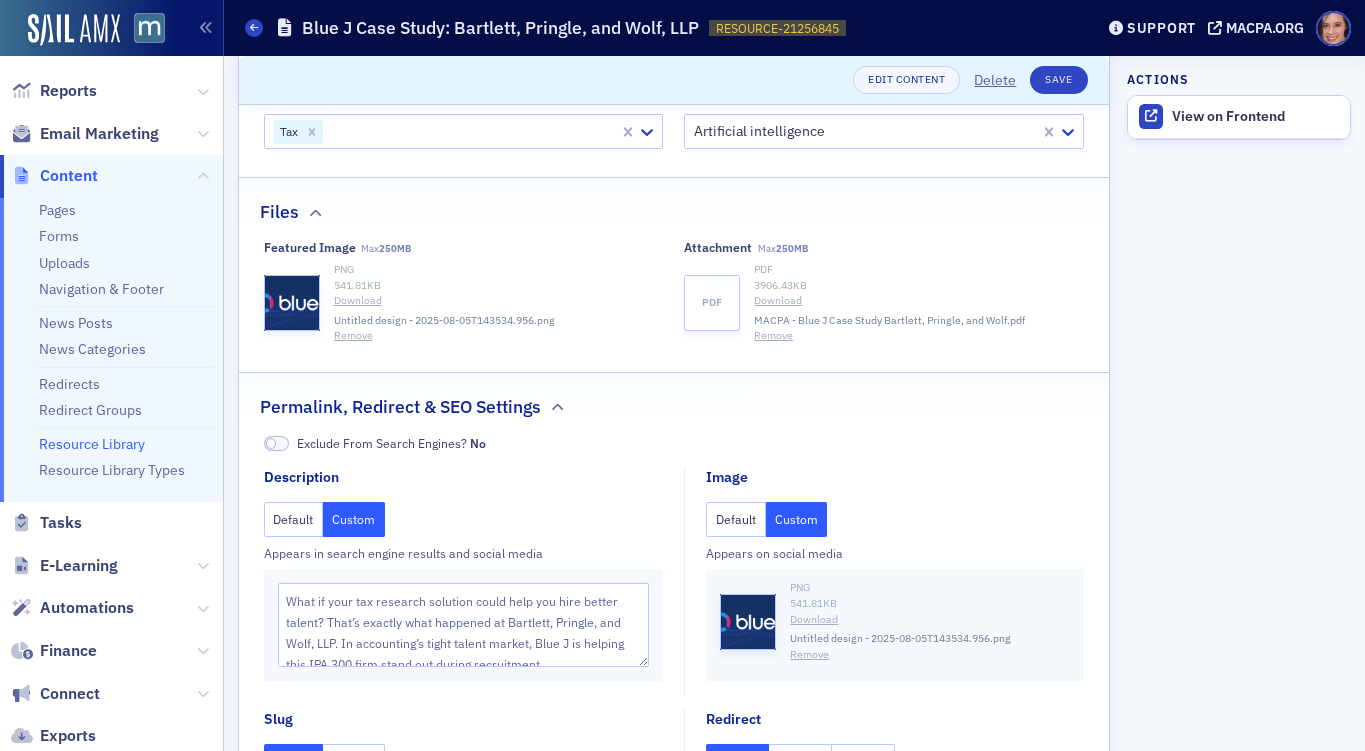 scroll, scrollTop: 335, scrollLeft: 0, axis: vertical 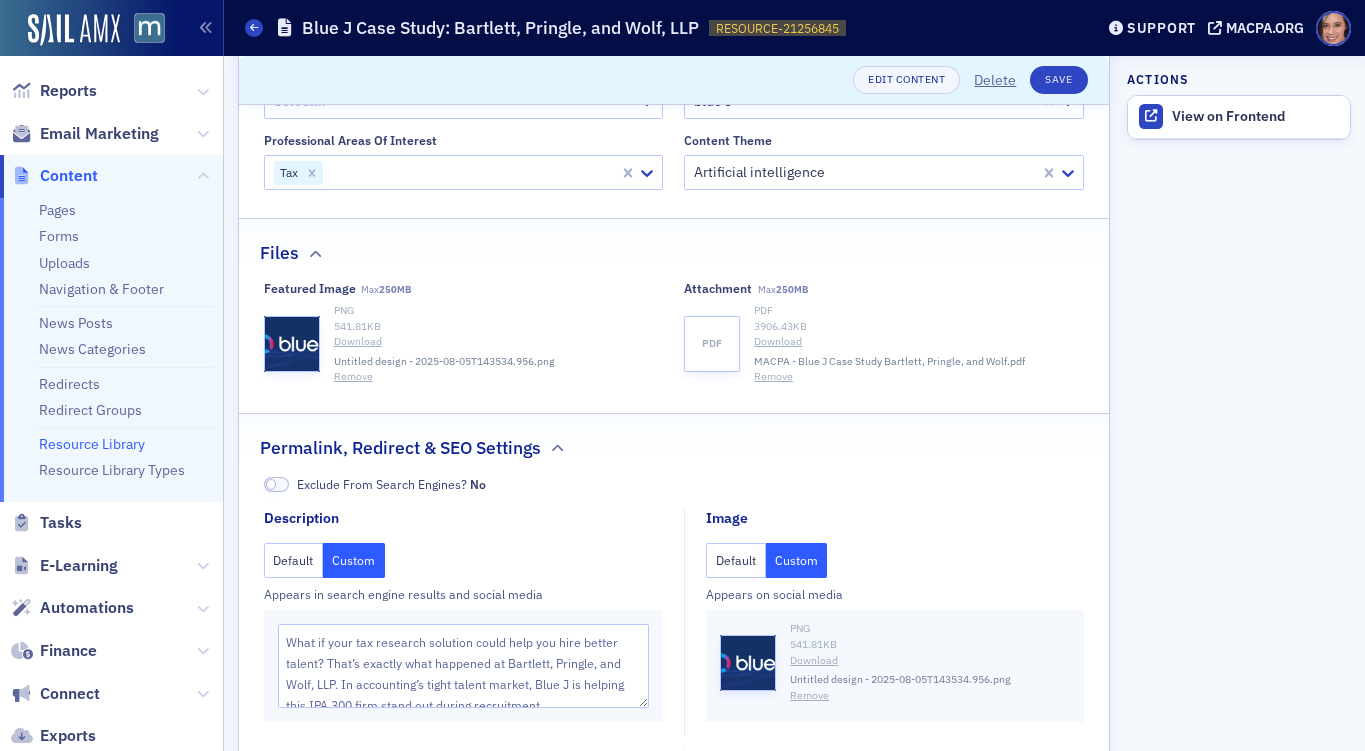 click on "Remove" 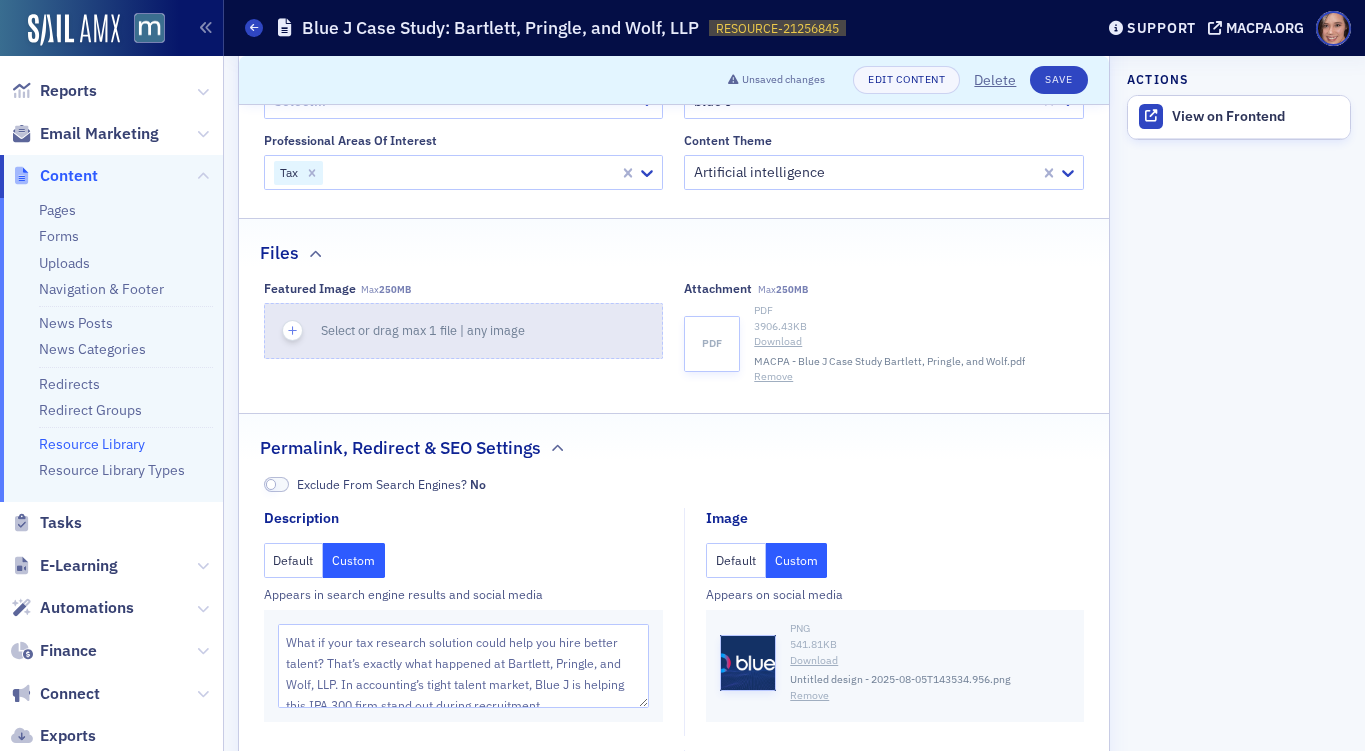 click on "Select or drag max 1 file | any image" 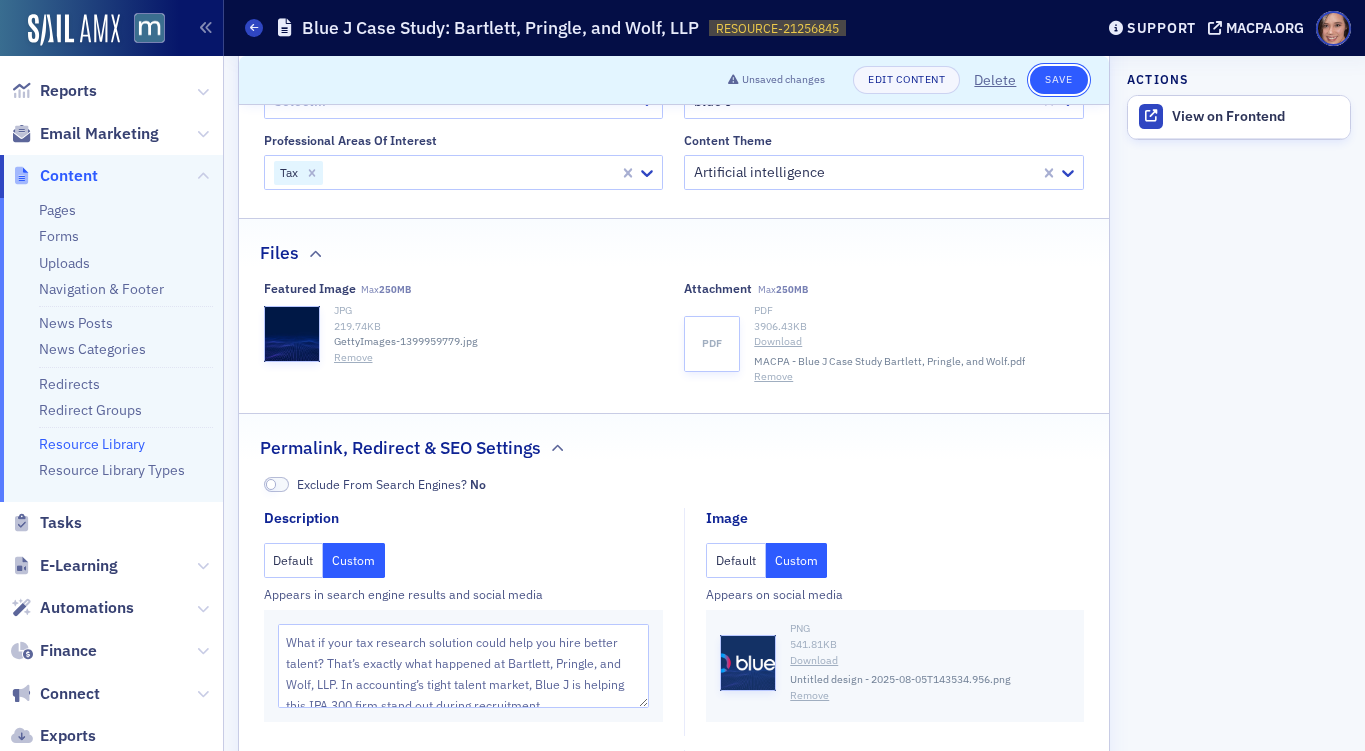 click on "Save" 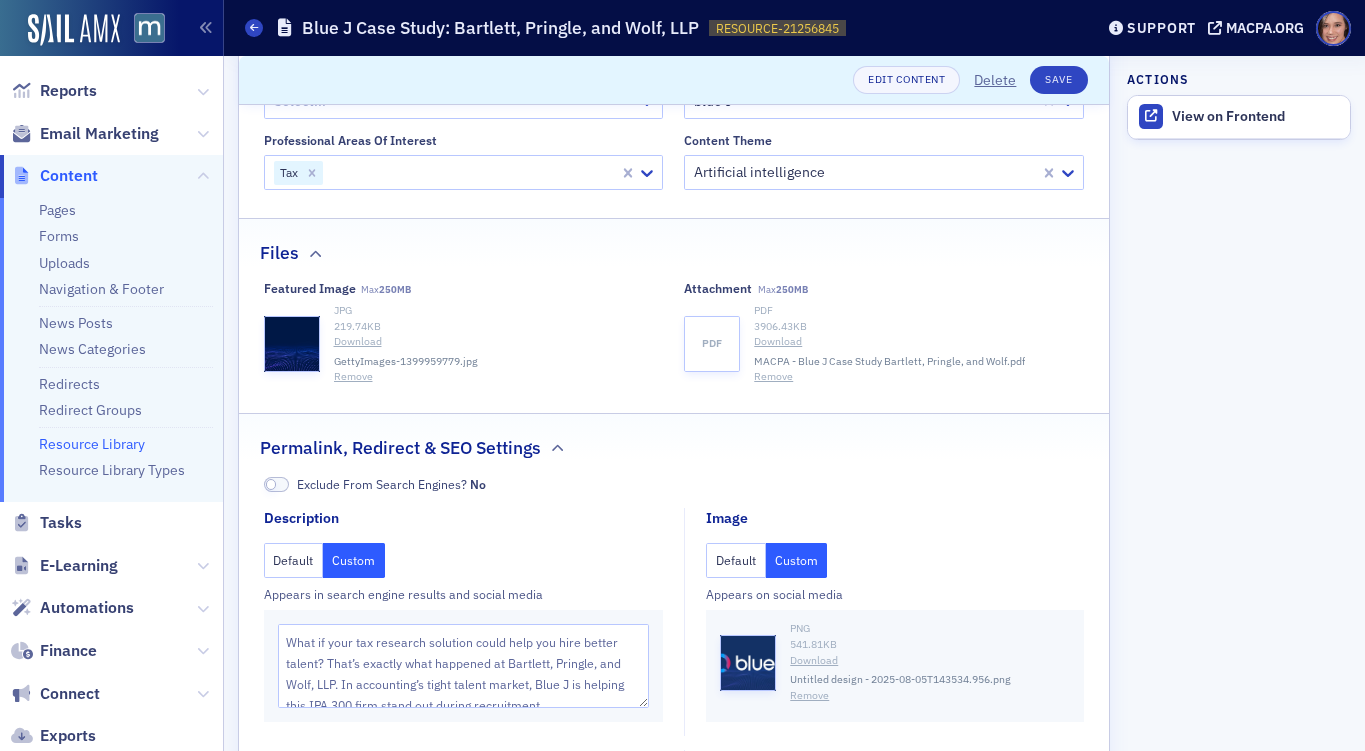 scroll, scrollTop: 0, scrollLeft: 0, axis: both 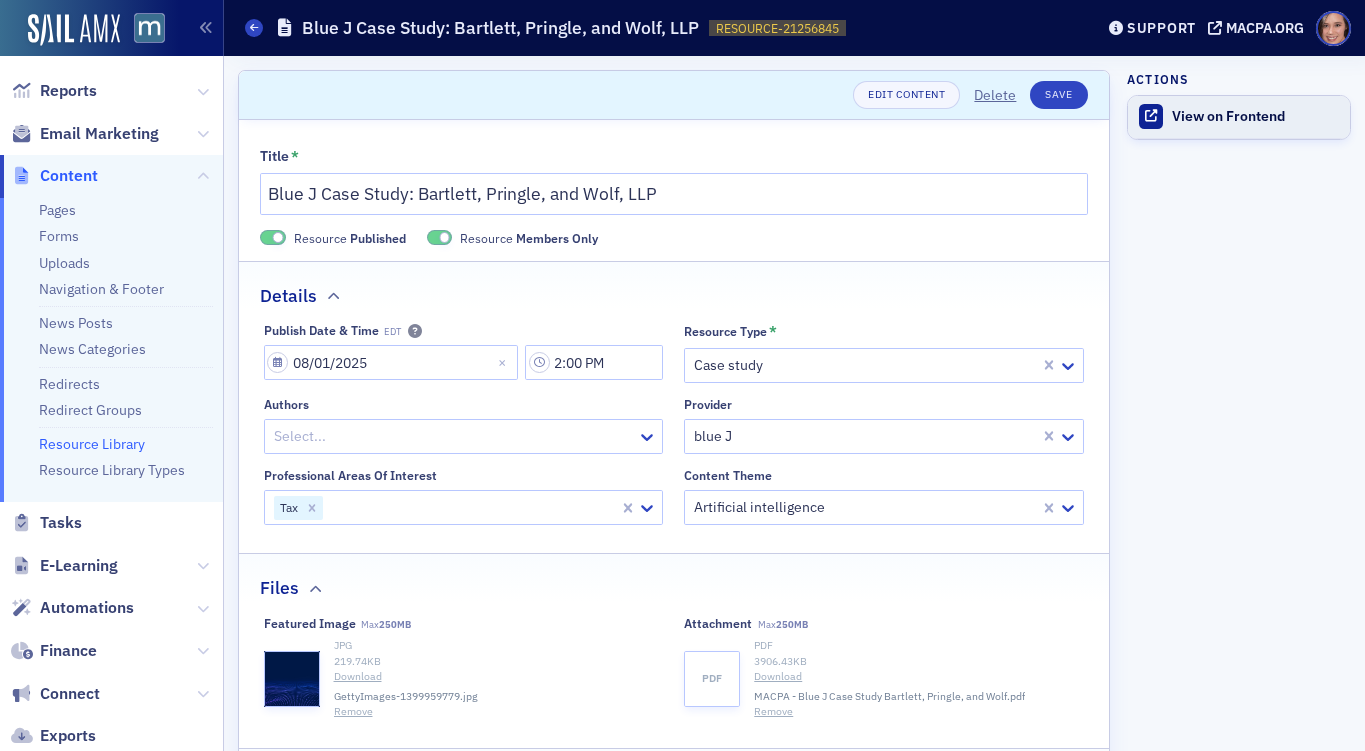 click on "View on Frontend" 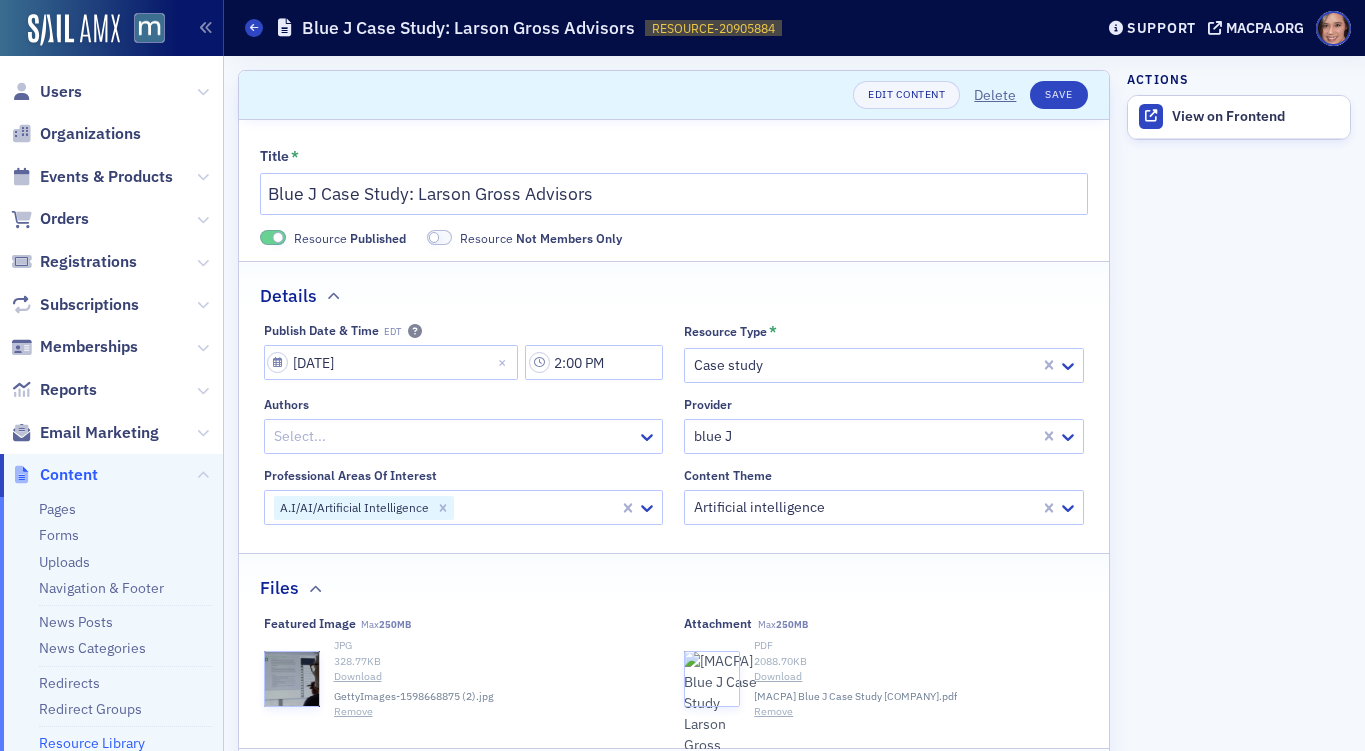 scroll, scrollTop: 0, scrollLeft: 0, axis: both 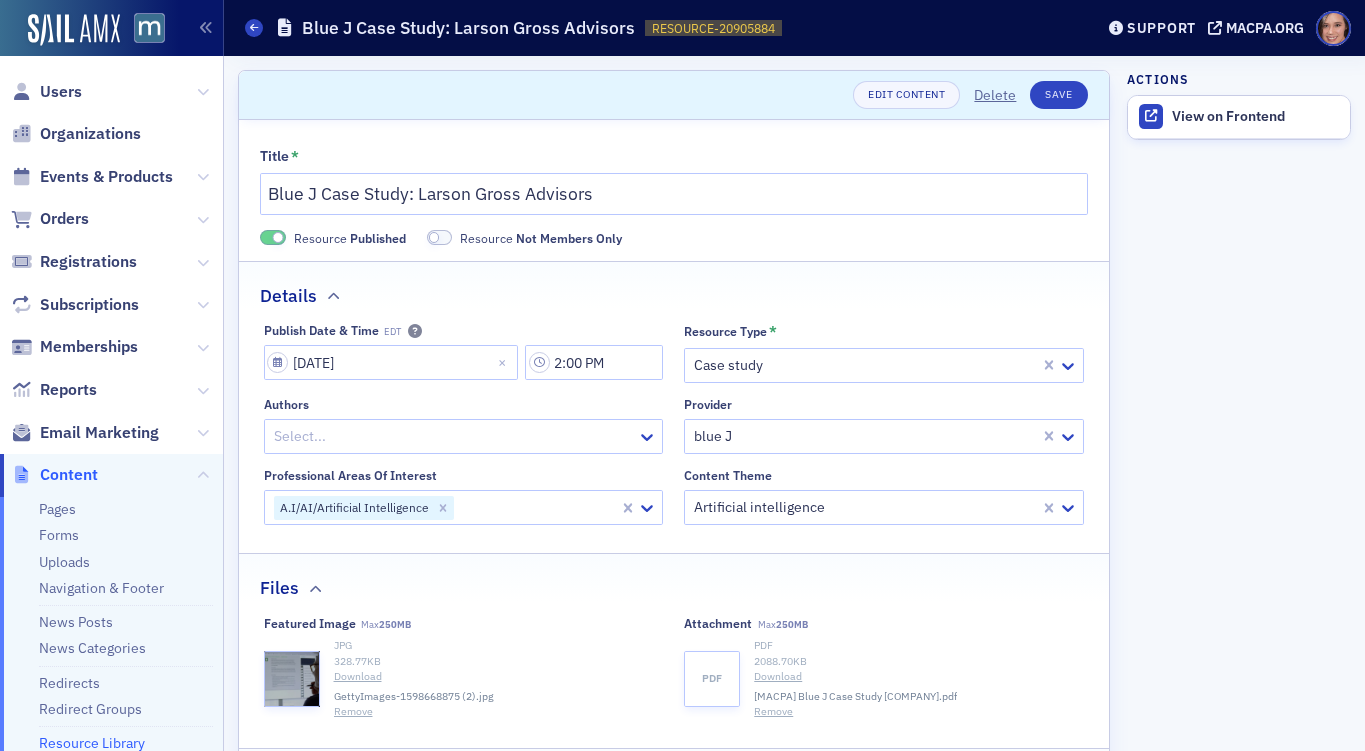 click 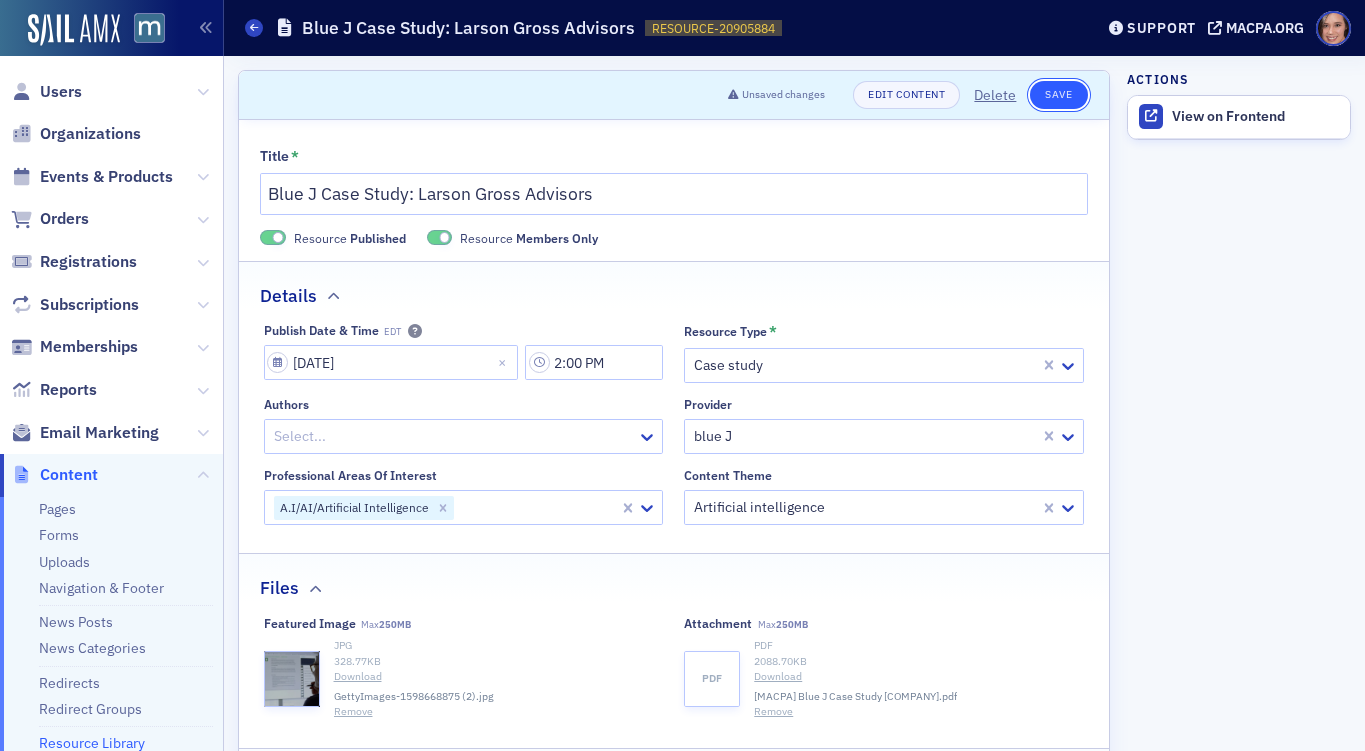click on "Save" 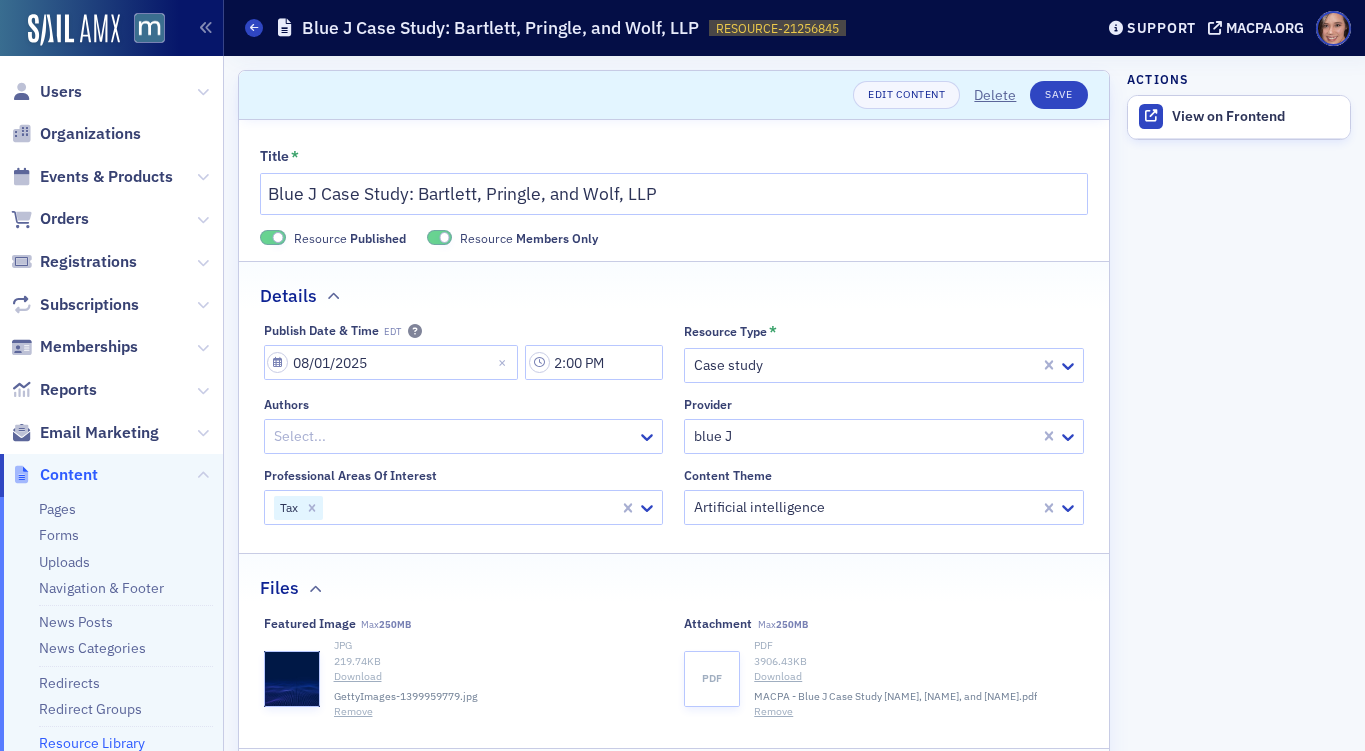 scroll, scrollTop: 0, scrollLeft: 0, axis: both 